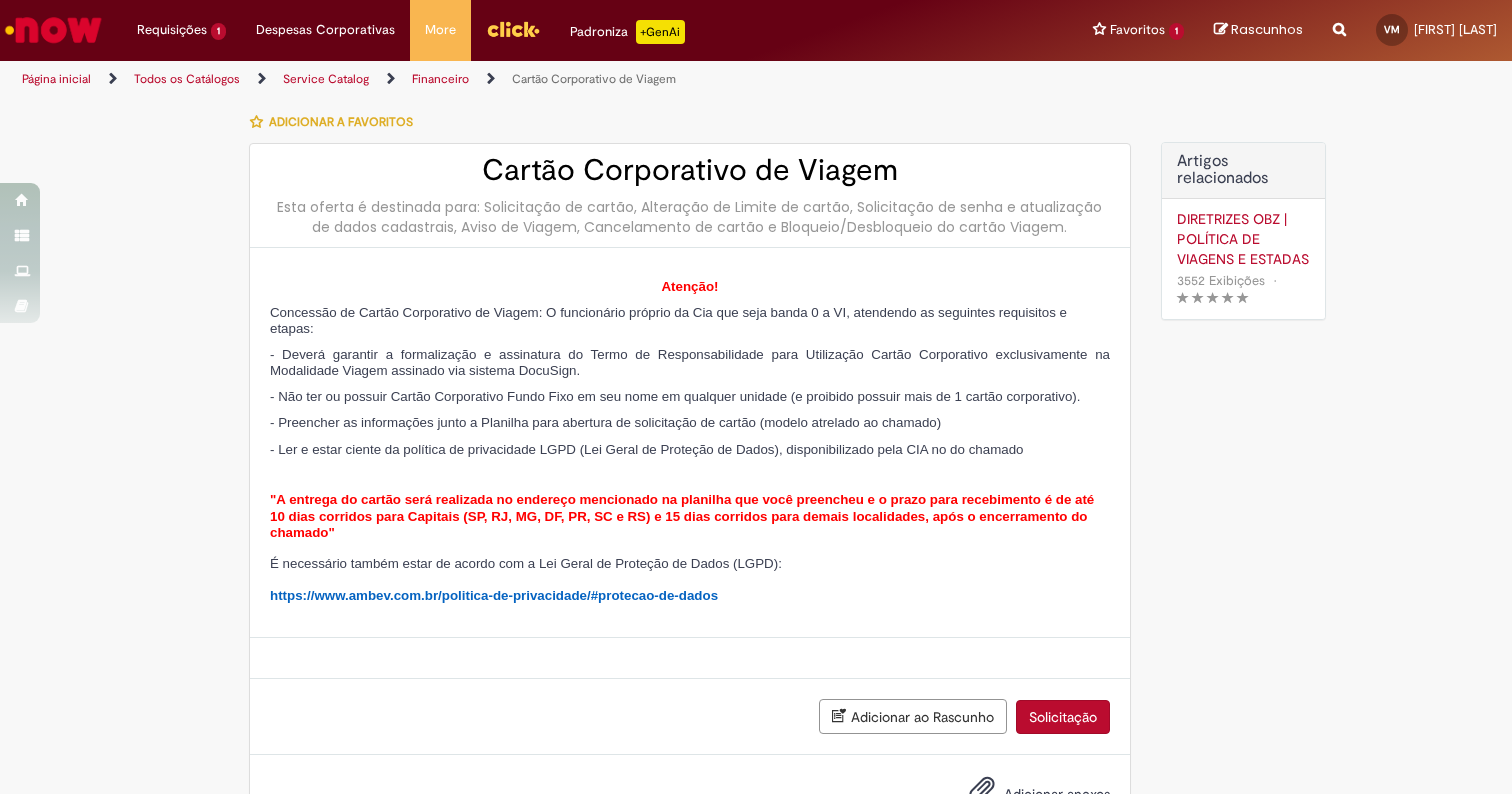 scroll, scrollTop: 0, scrollLeft: 0, axis: both 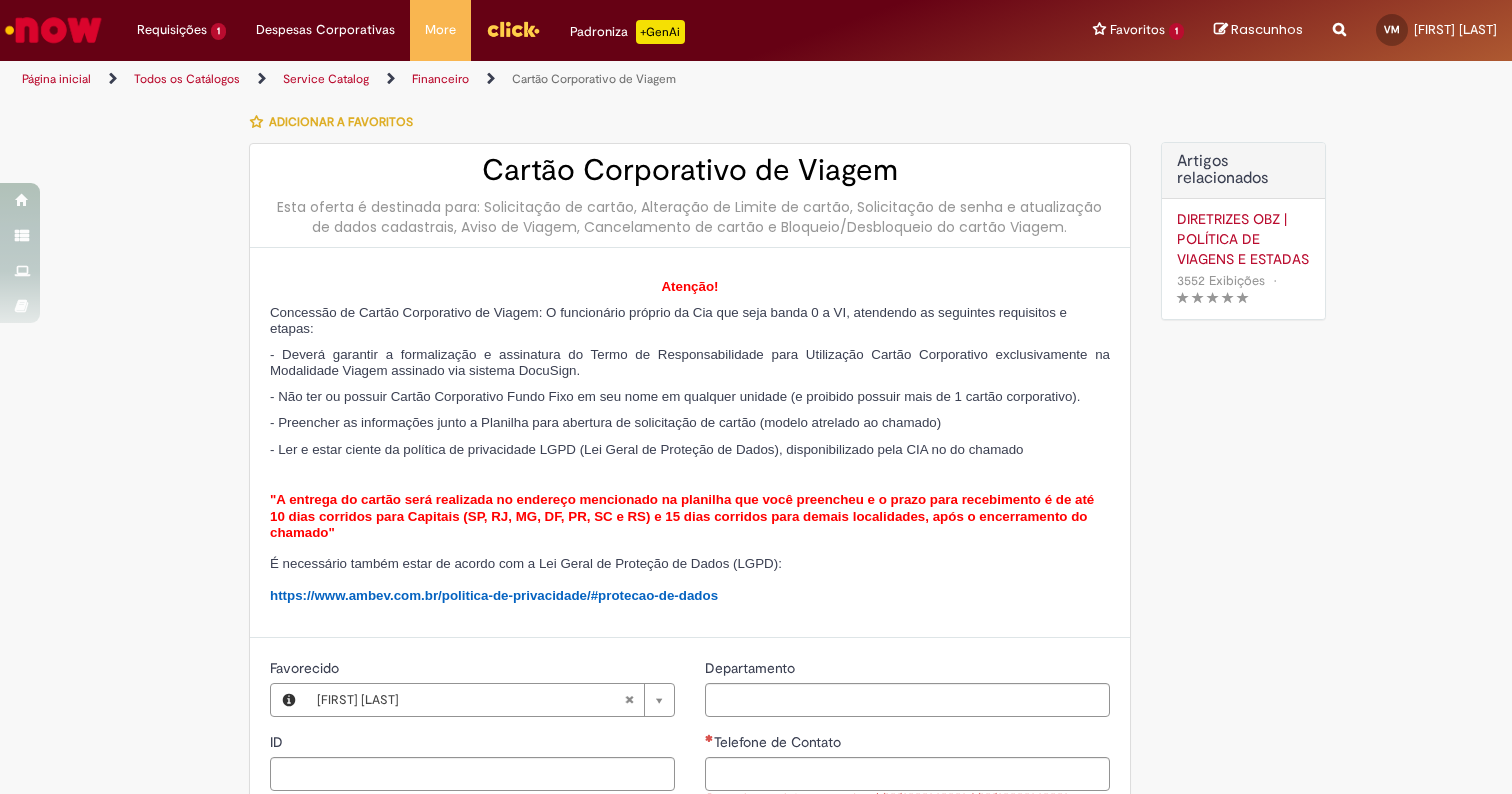type on "********" 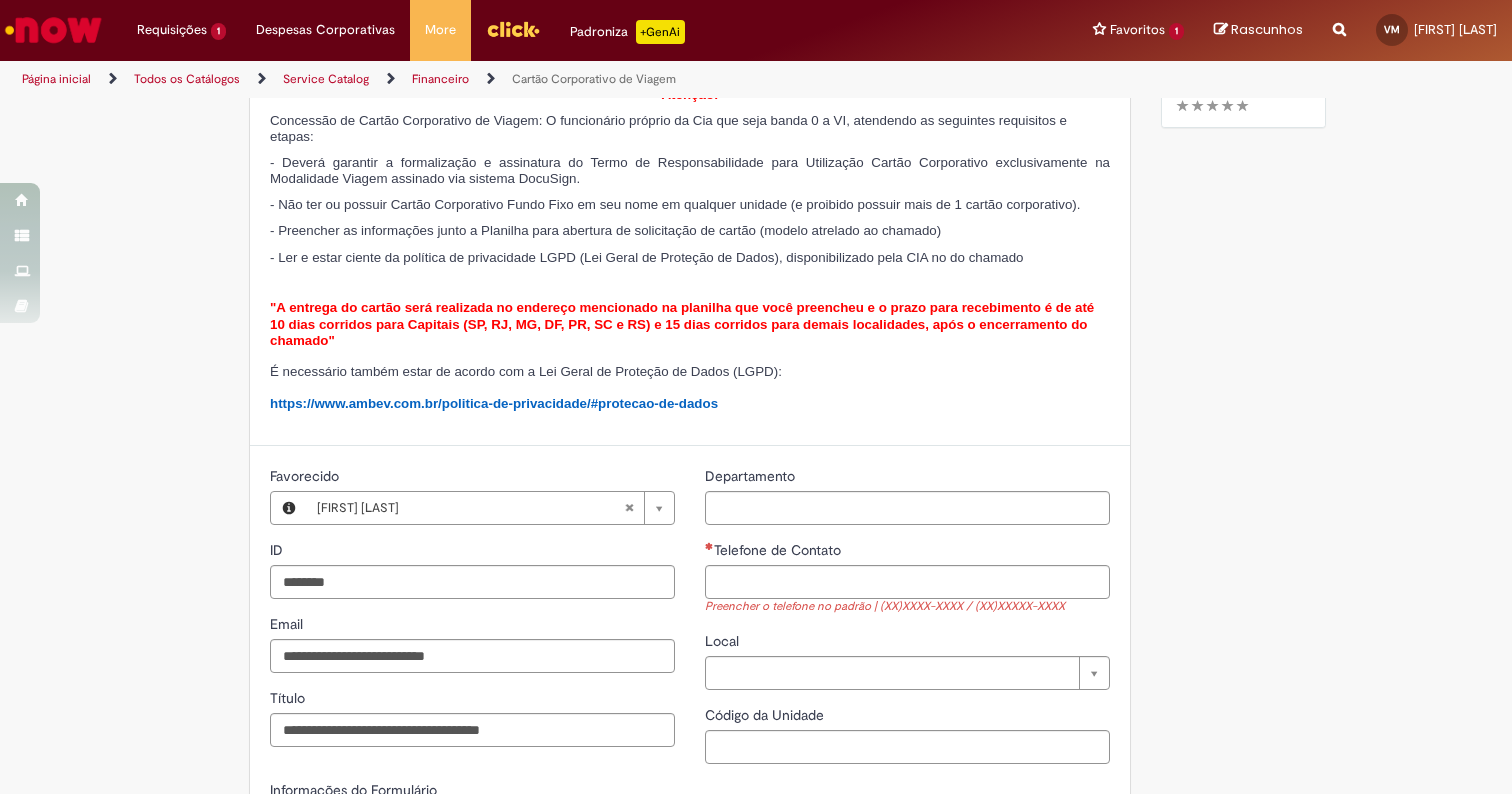 scroll, scrollTop: 323, scrollLeft: 0, axis: vertical 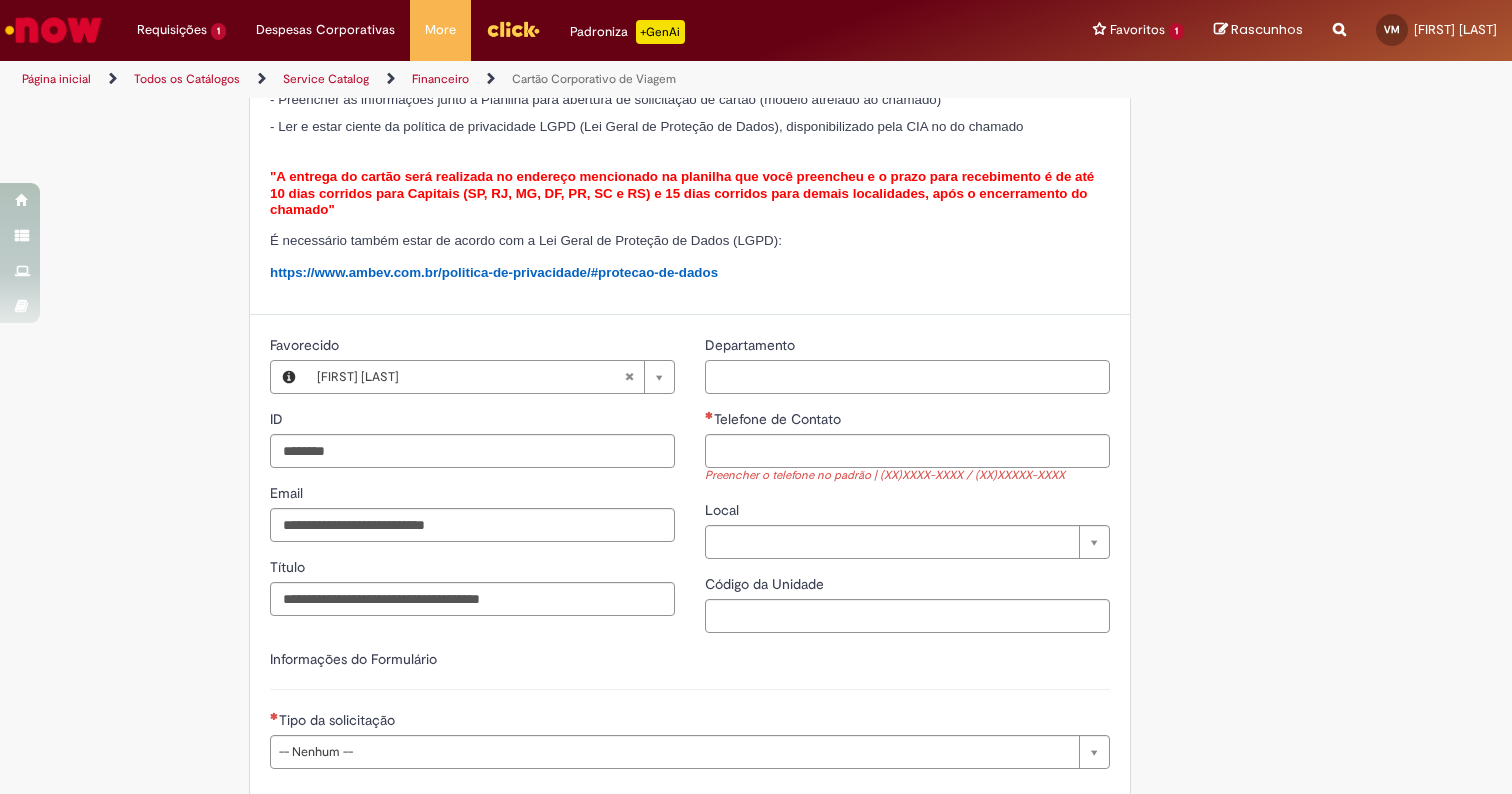 click on "Departamento" at bounding box center [907, 377] 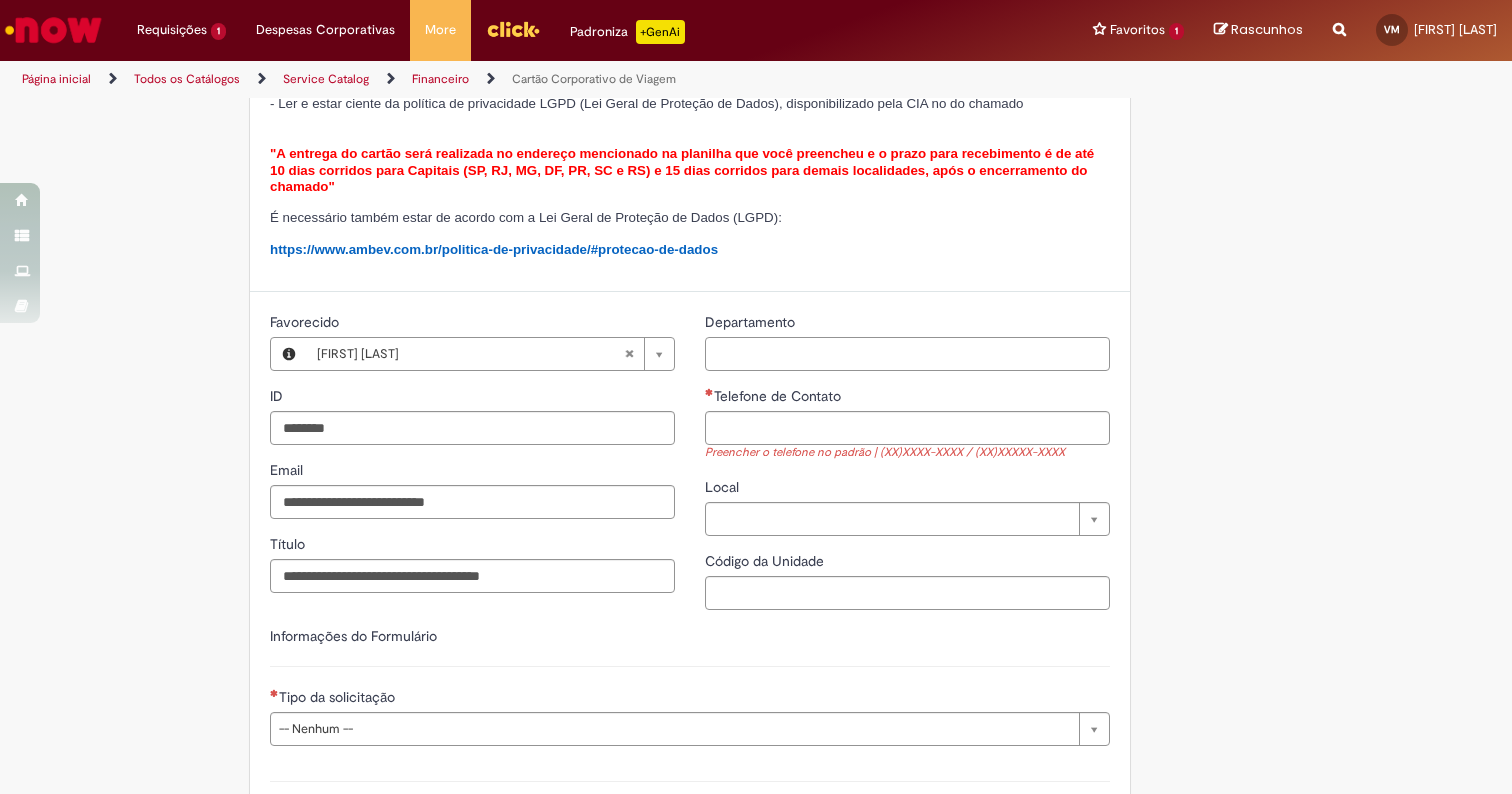 scroll, scrollTop: 349, scrollLeft: 0, axis: vertical 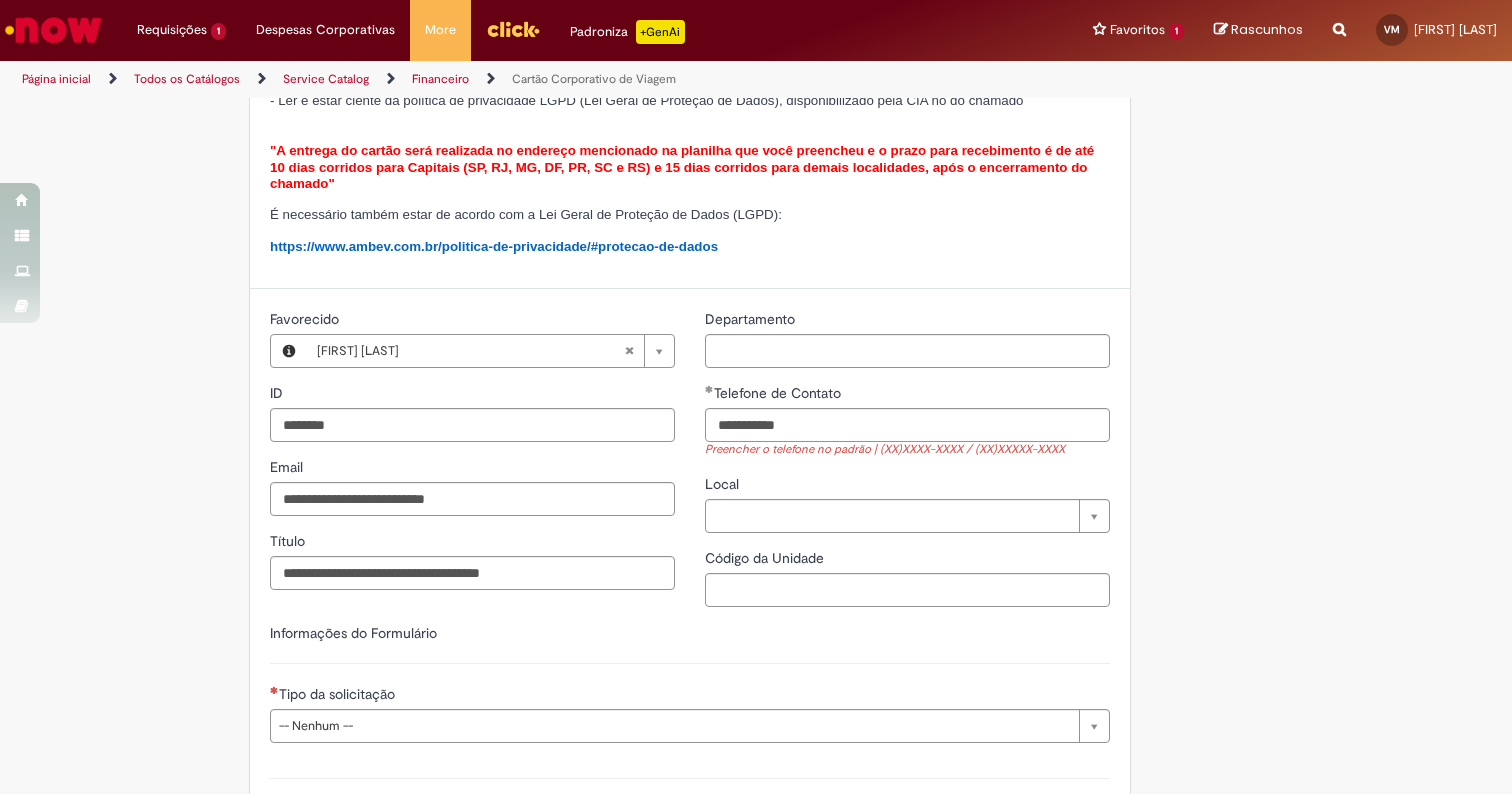 type on "**********" 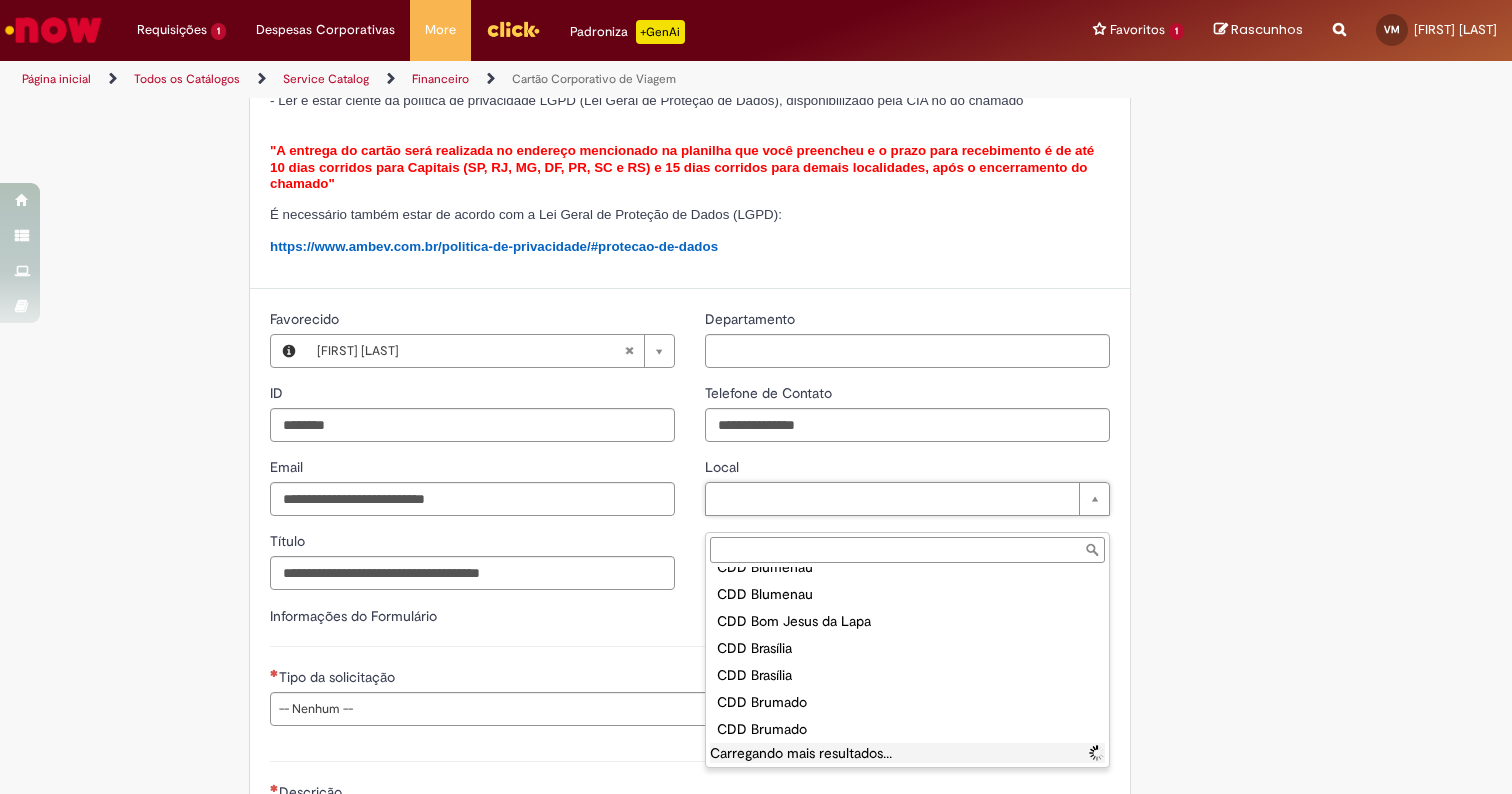 scroll, scrollTop: 2528, scrollLeft: 0, axis: vertical 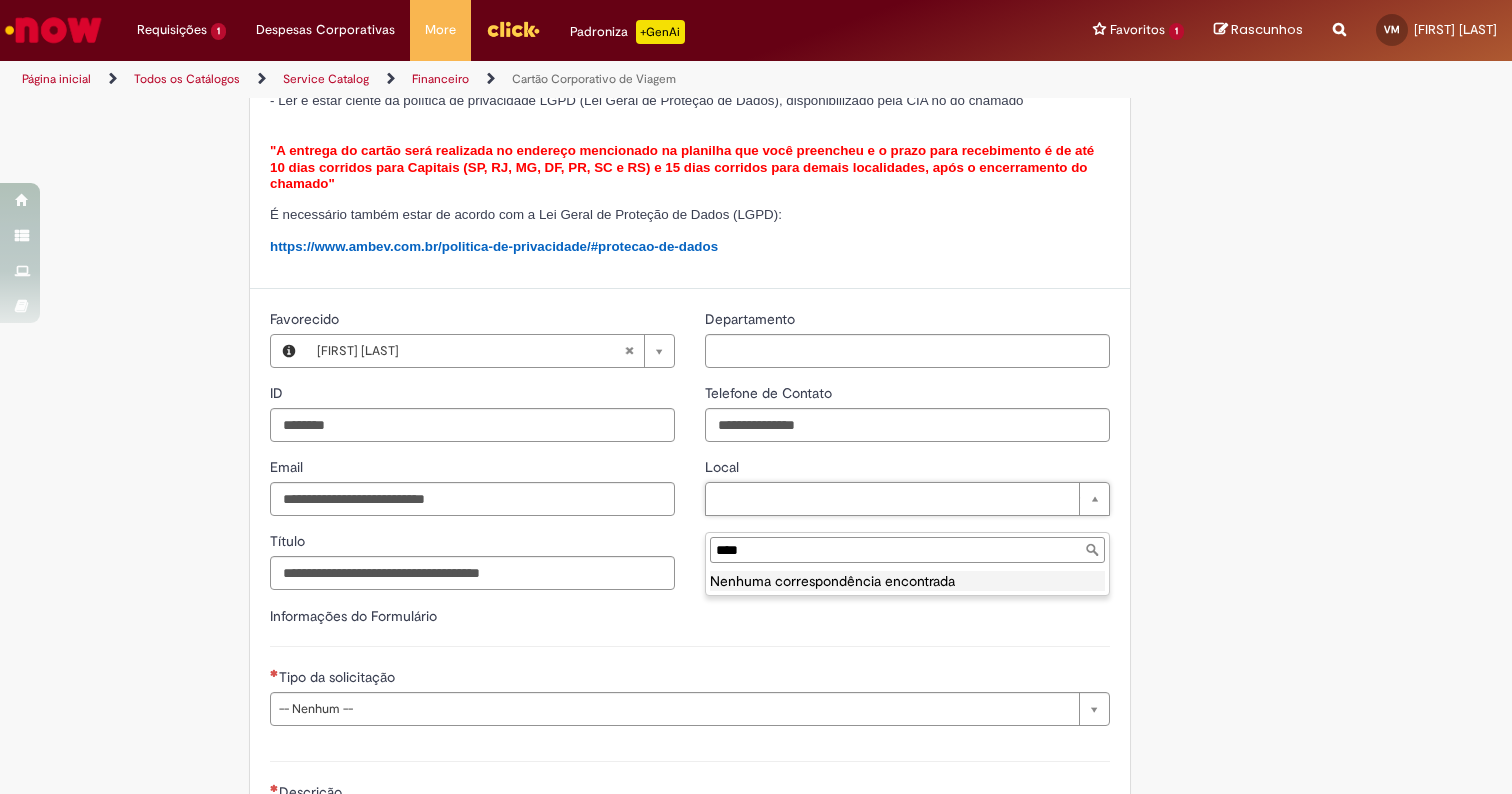 click on "****" at bounding box center (907, 550) 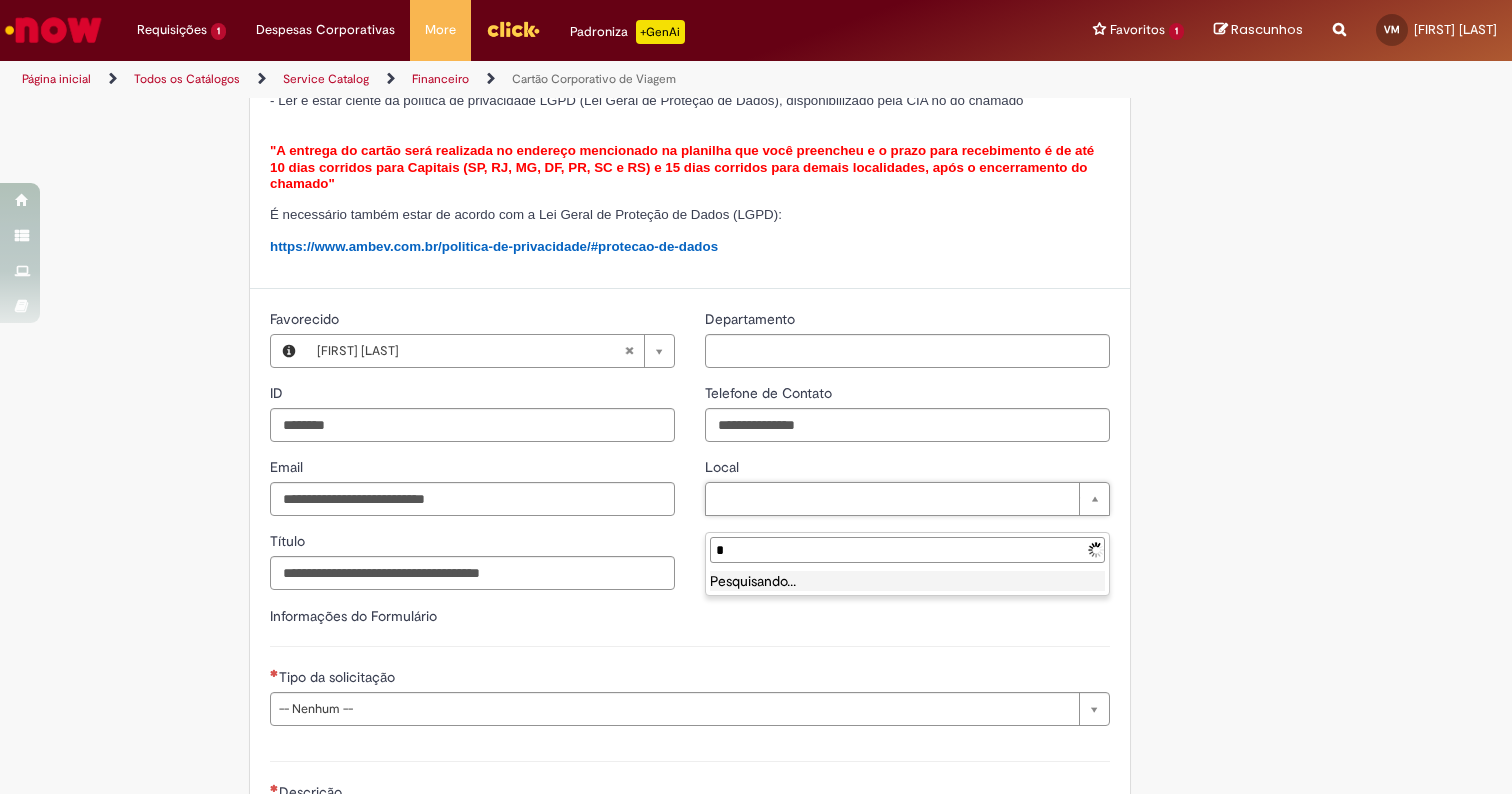 scroll, scrollTop: 0, scrollLeft: 0, axis: both 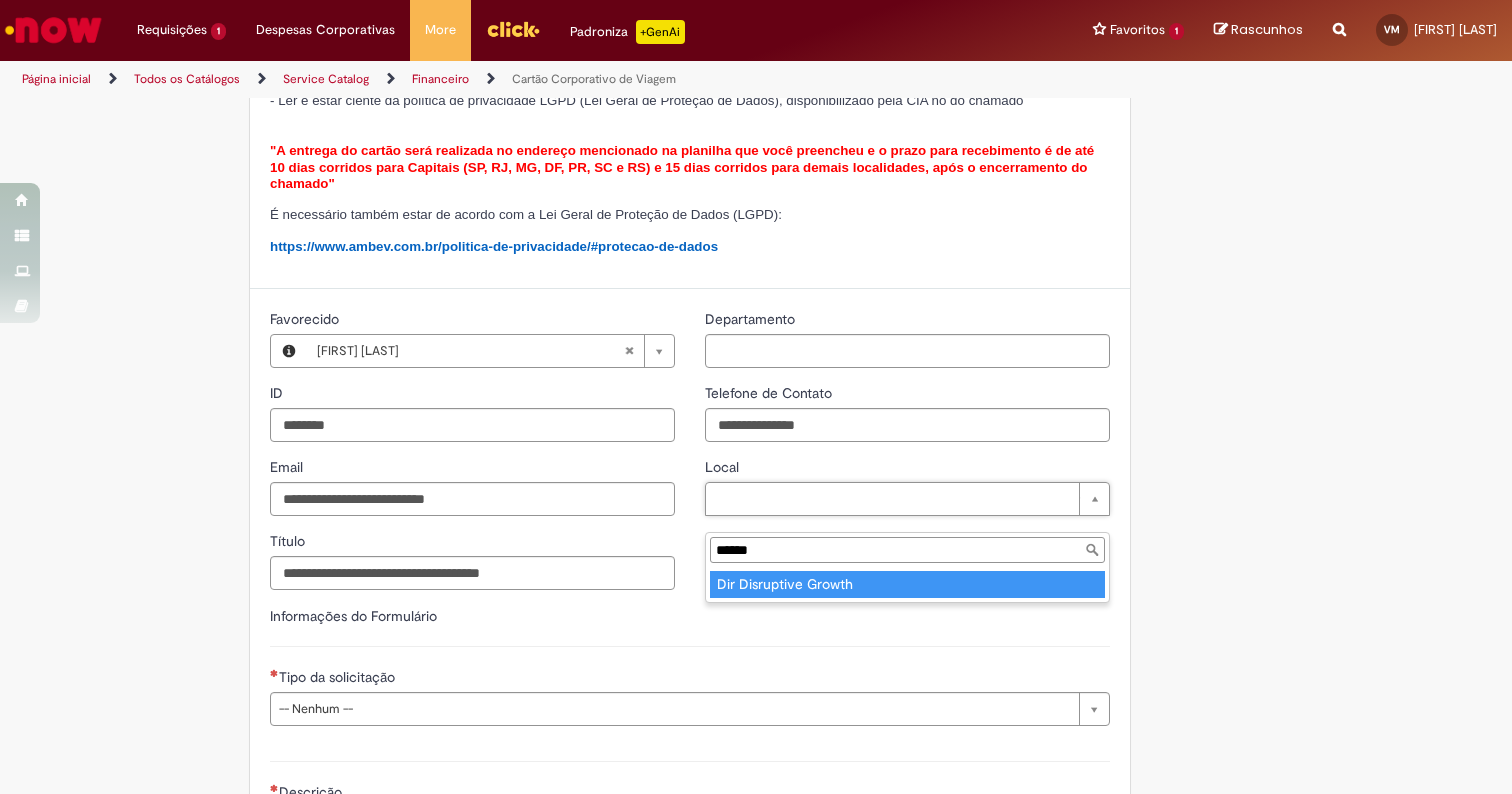 click on "******" at bounding box center (907, 550) 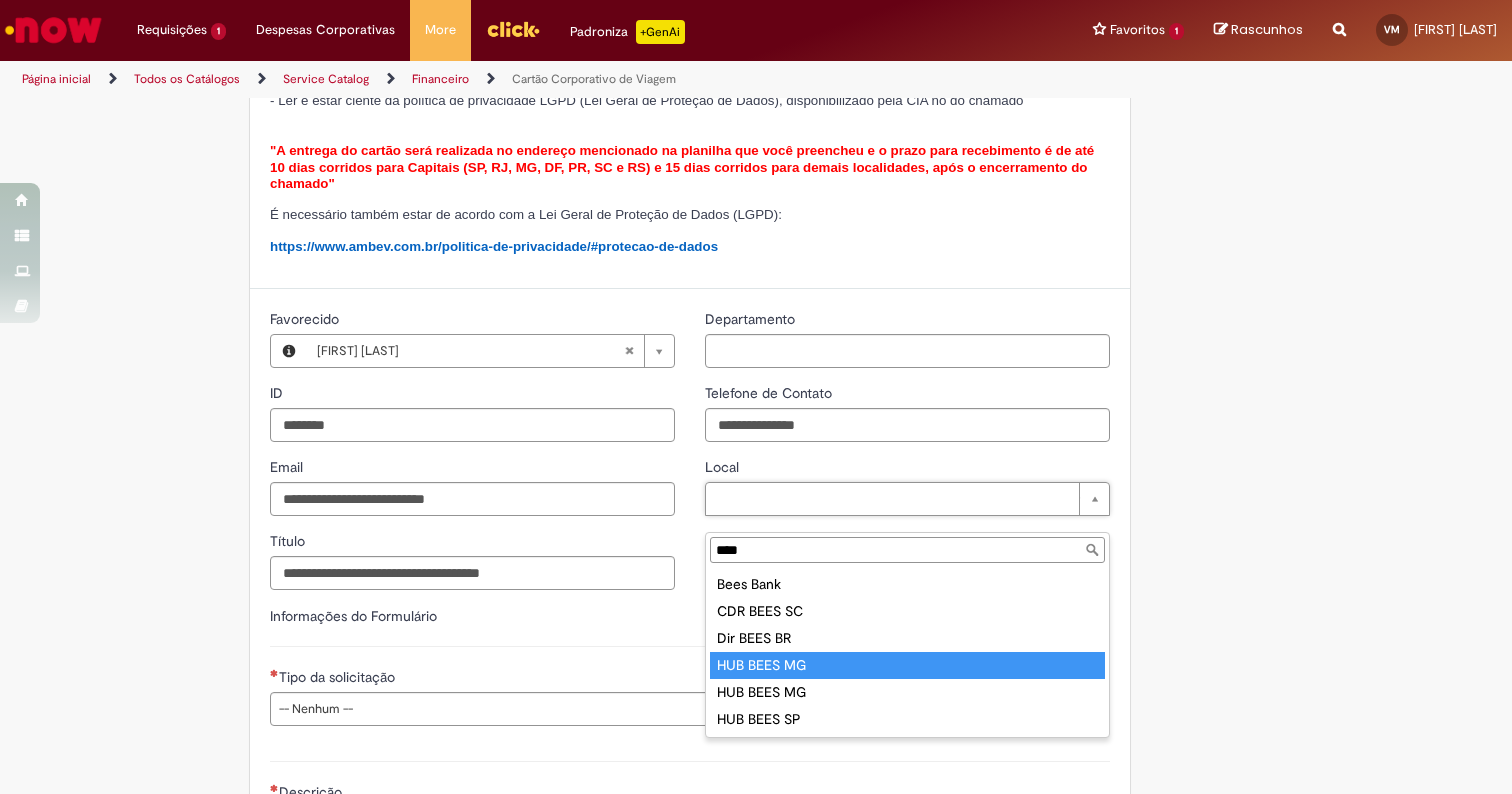 scroll, scrollTop: 0, scrollLeft: 0, axis: both 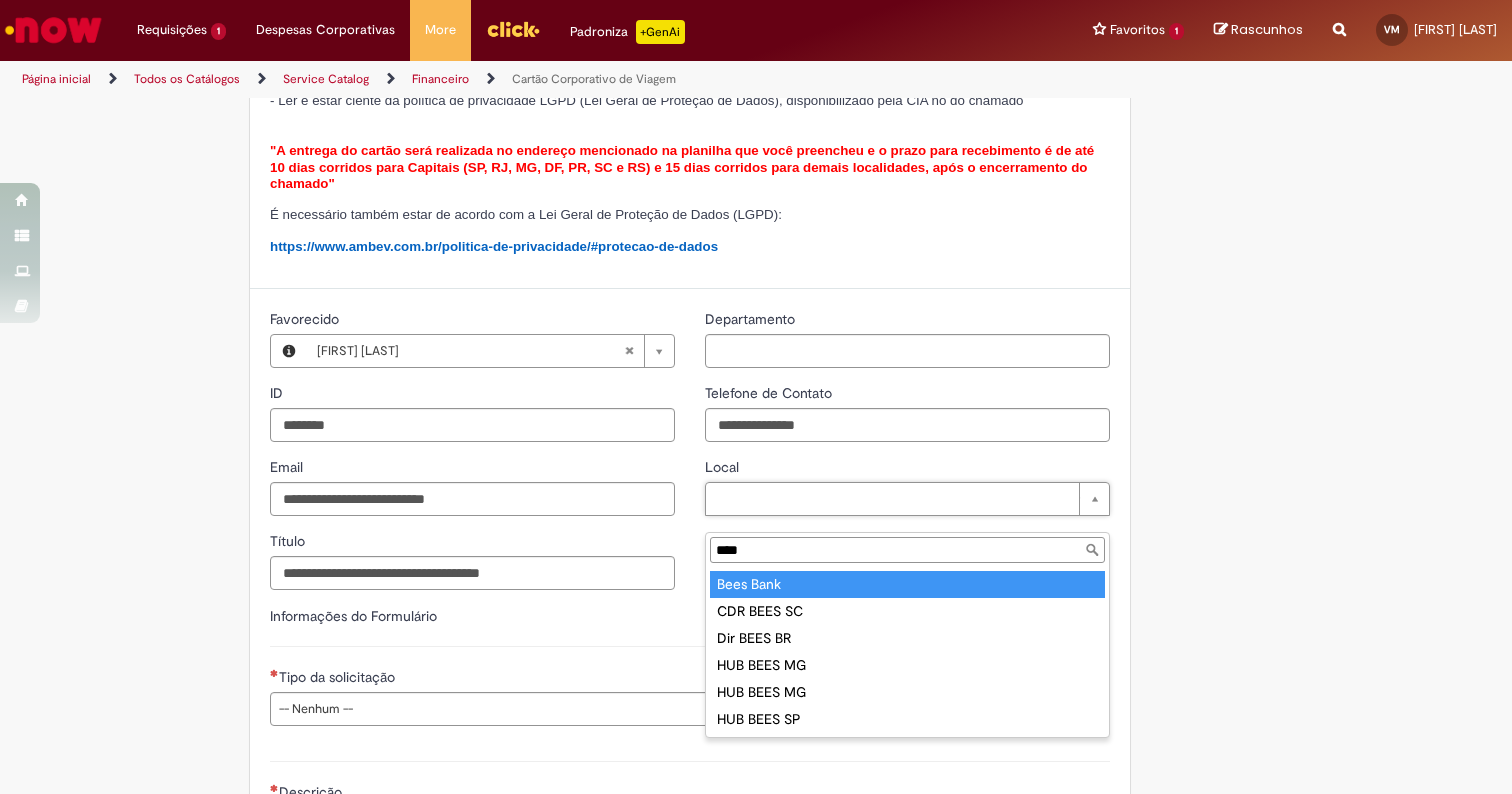 click on "****" at bounding box center [907, 550] 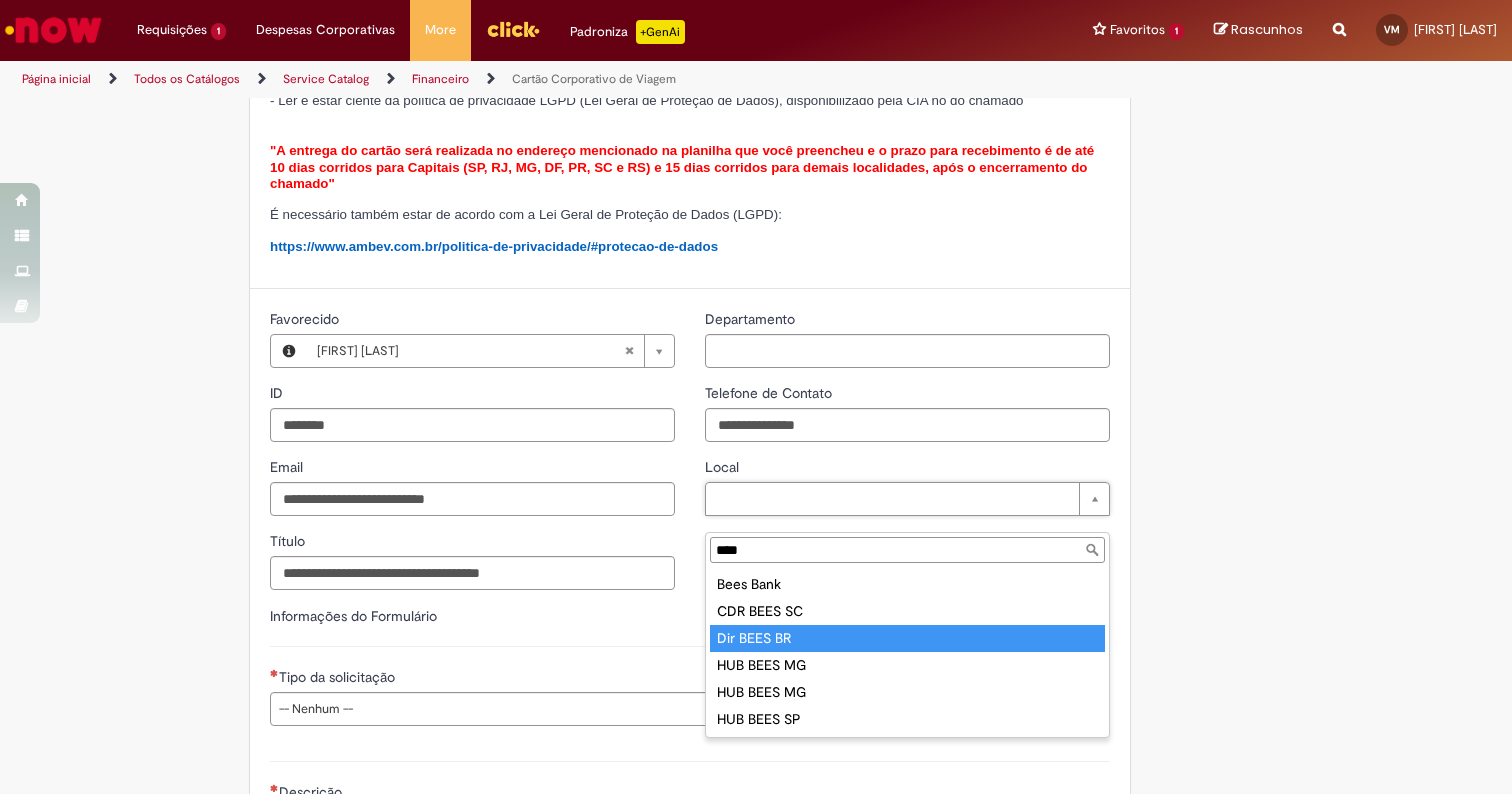 type on "****" 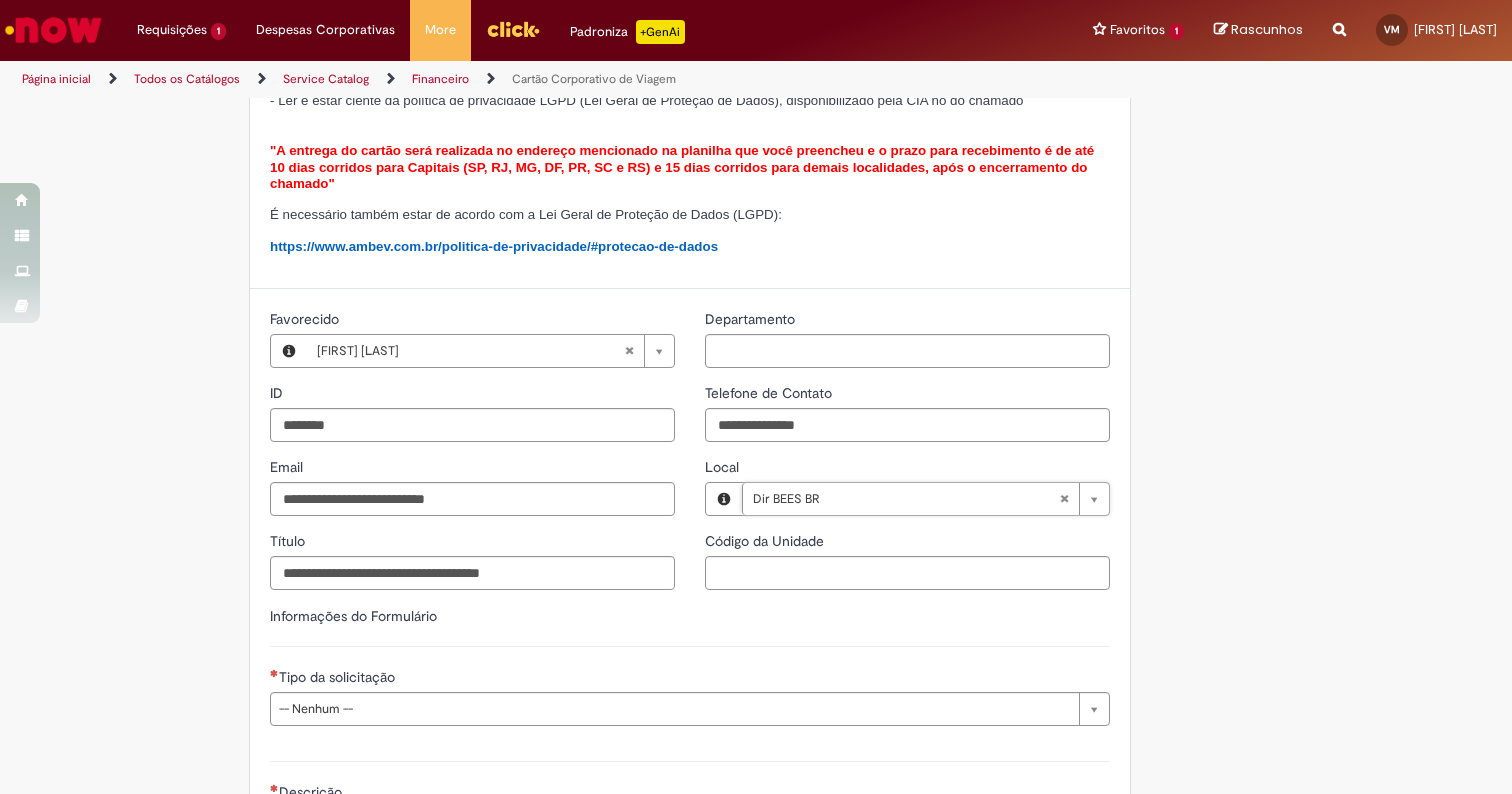 scroll, scrollTop: 382, scrollLeft: 0, axis: vertical 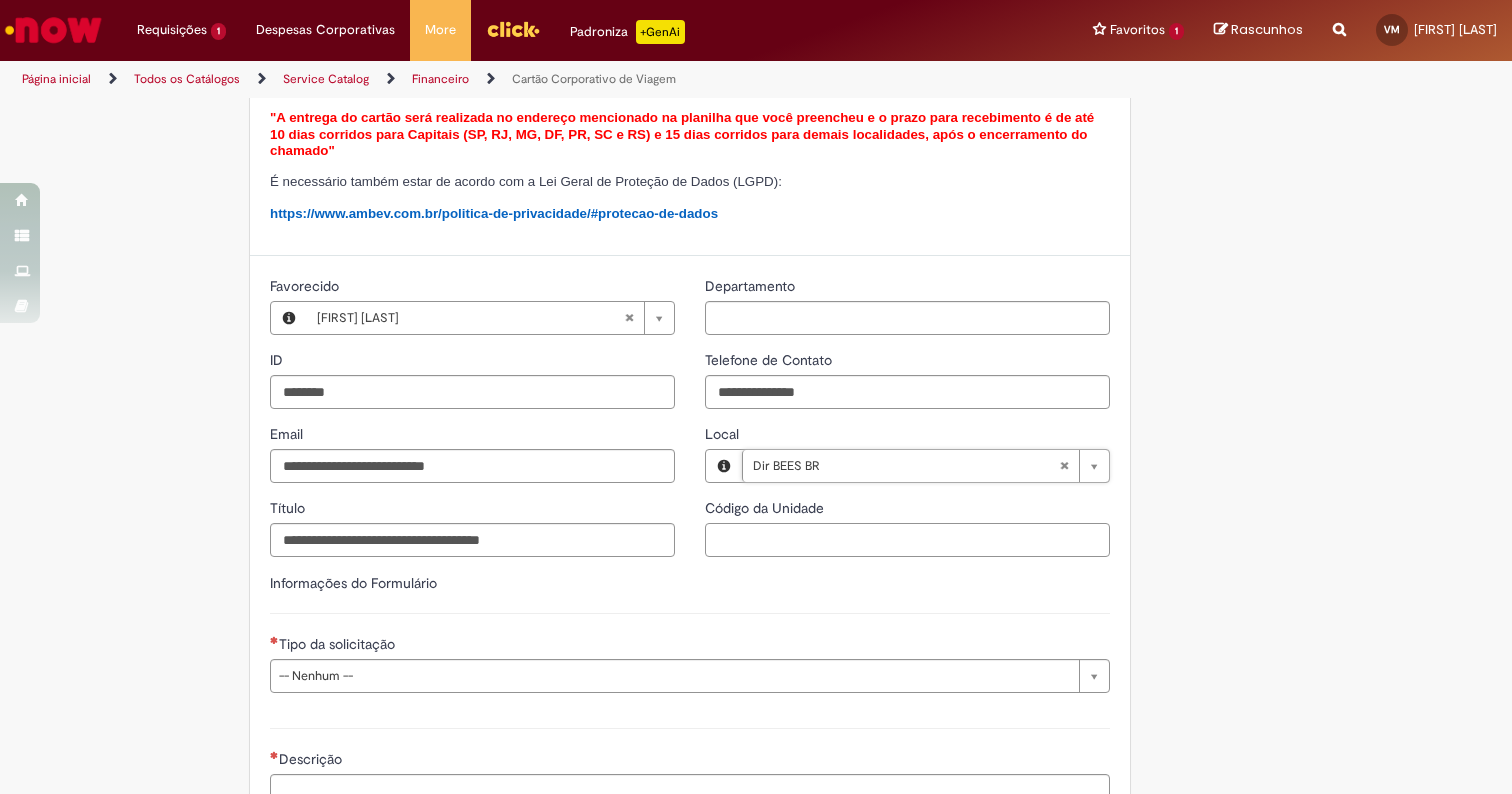click on "Código da Unidade" at bounding box center [907, 540] 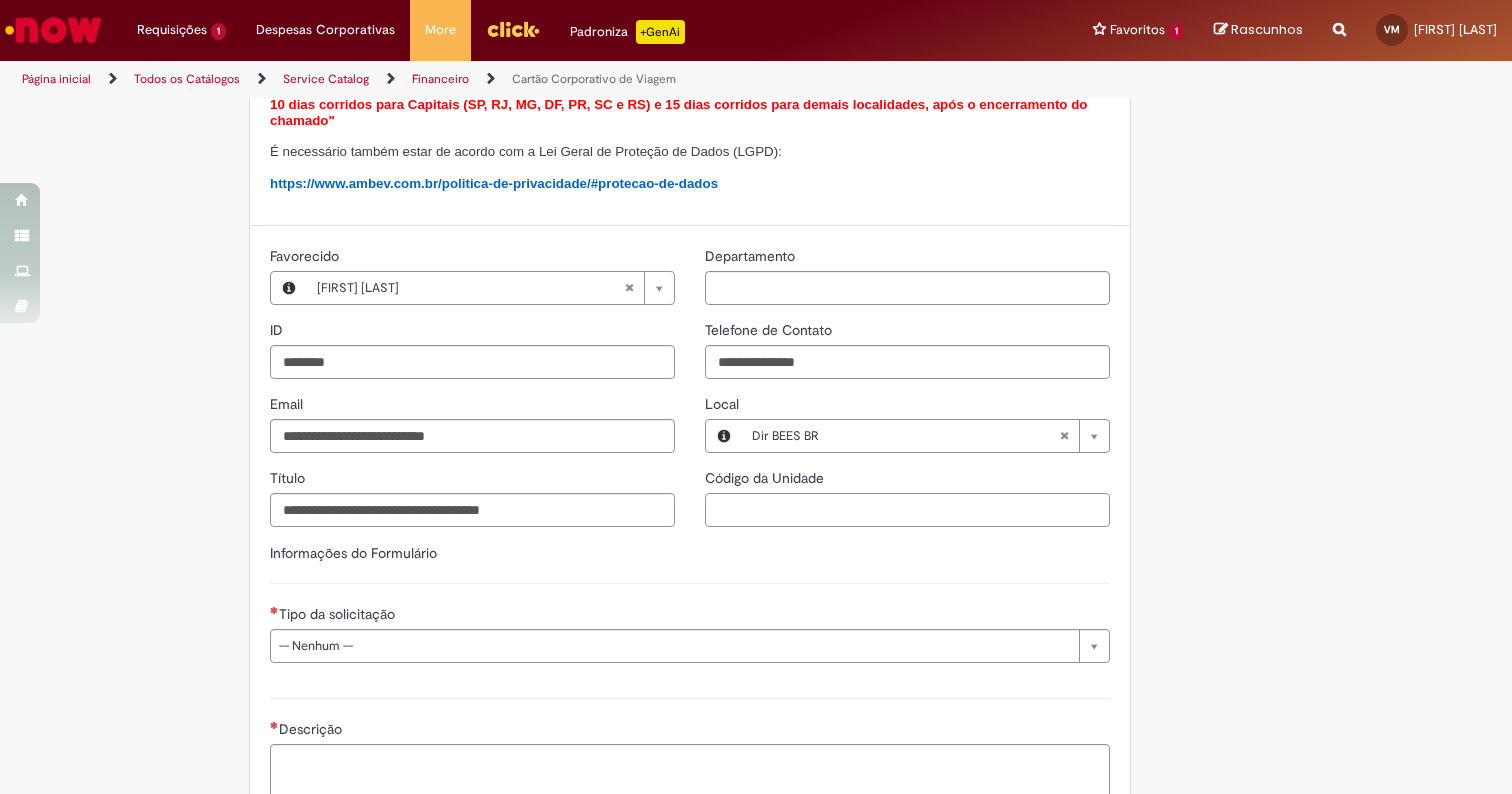 scroll, scrollTop: 418, scrollLeft: 0, axis: vertical 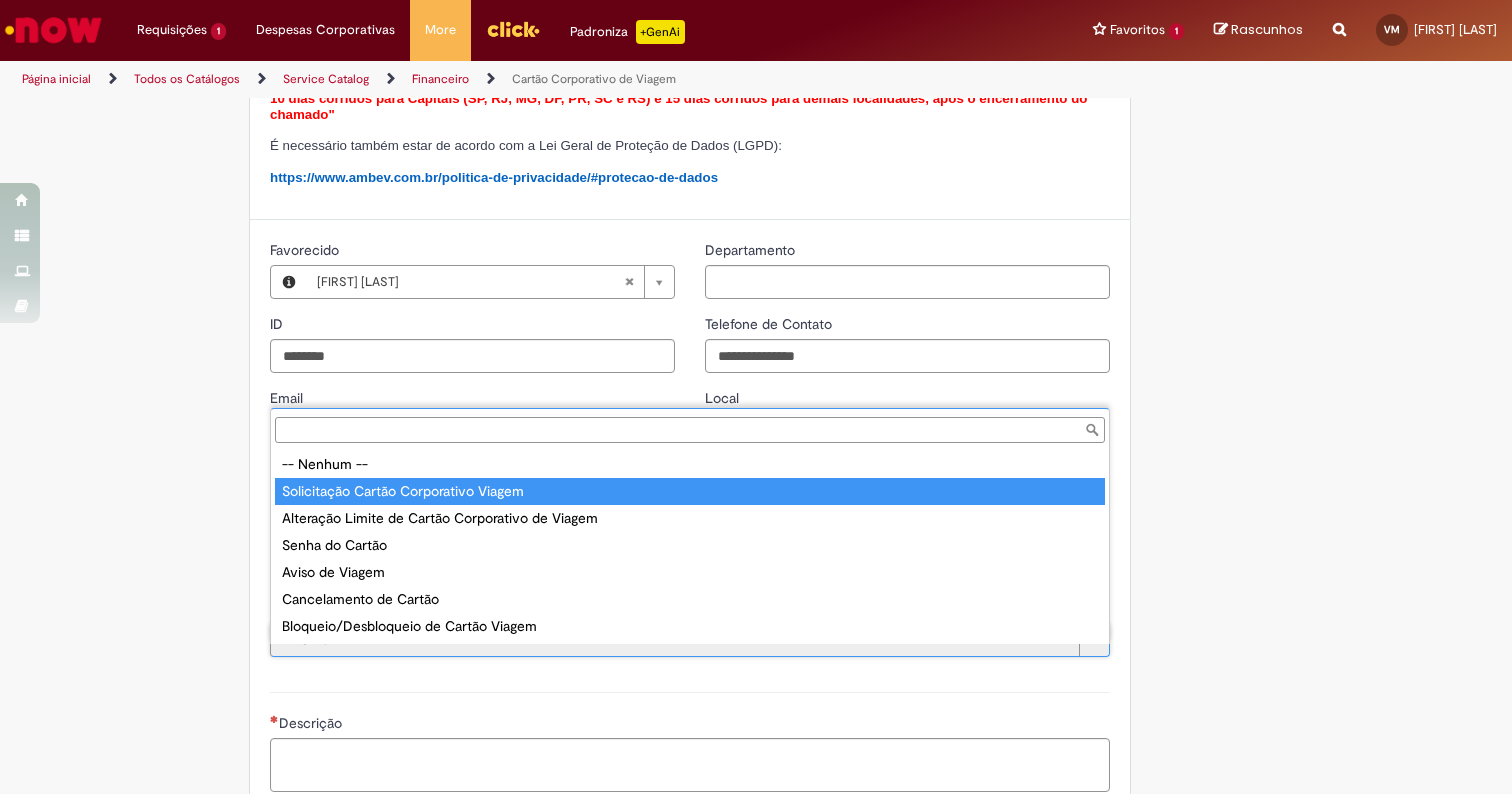 type on "**********" 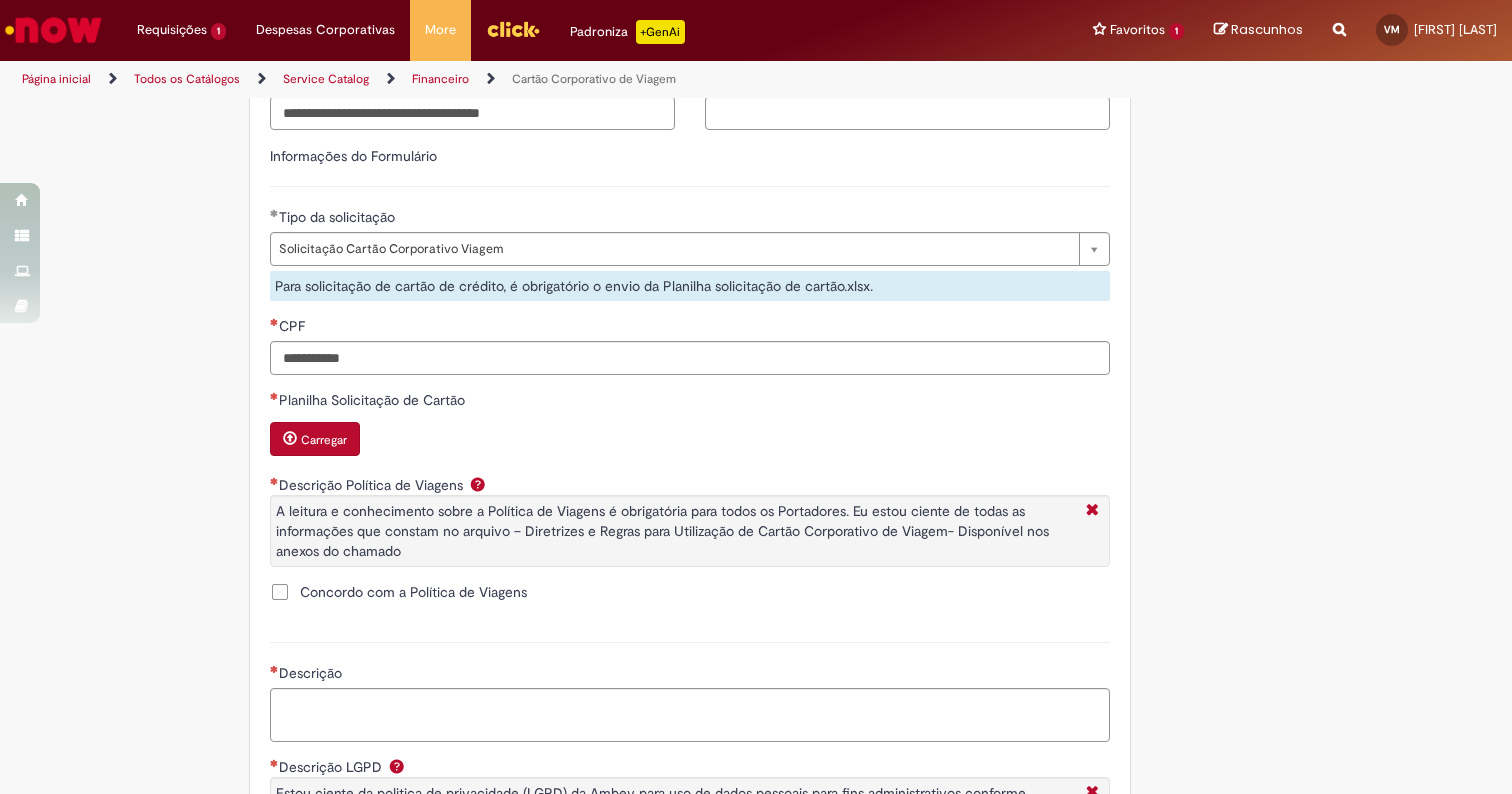scroll, scrollTop: 819, scrollLeft: 0, axis: vertical 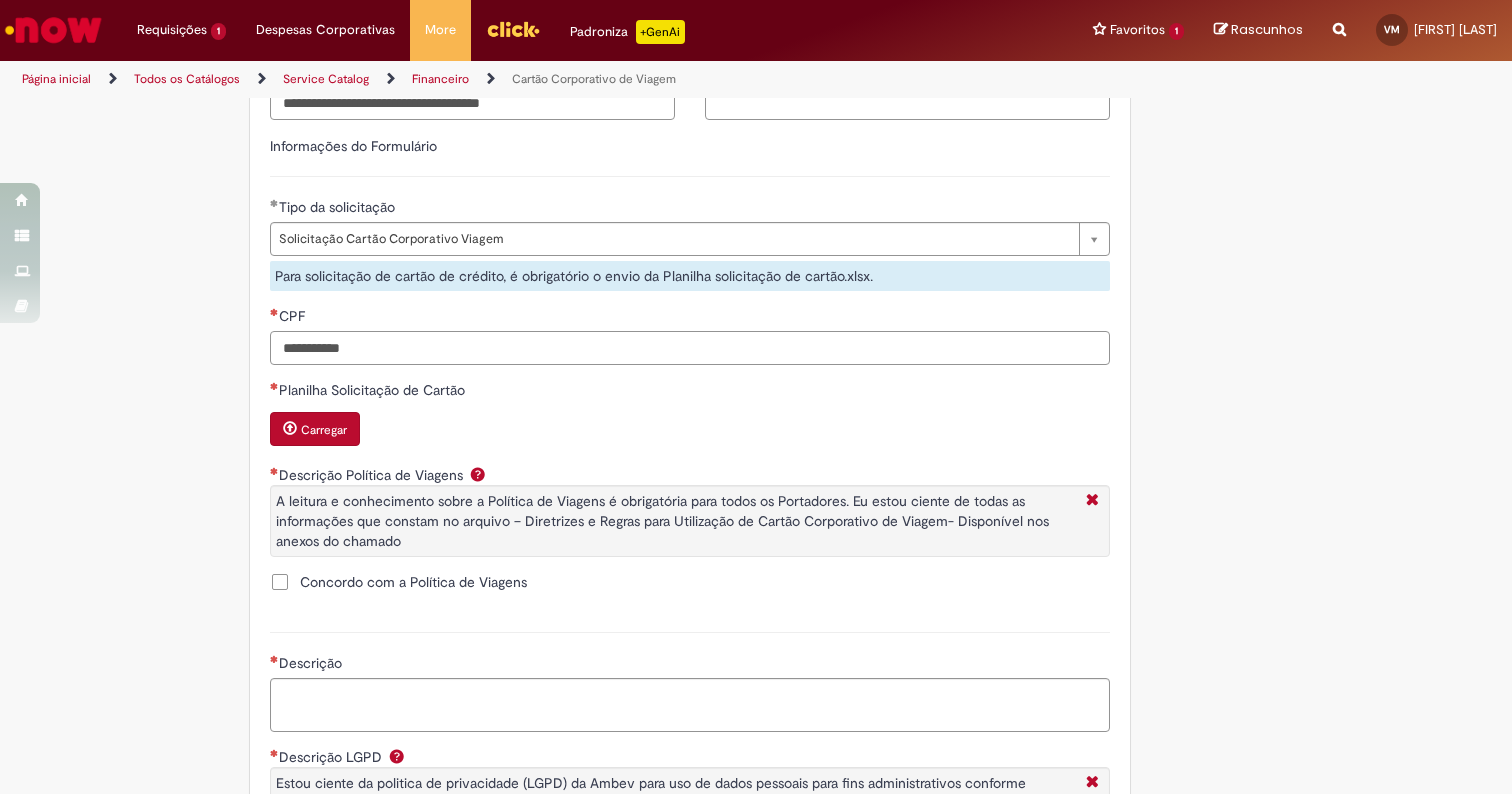 click on "CPF" at bounding box center [690, 348] 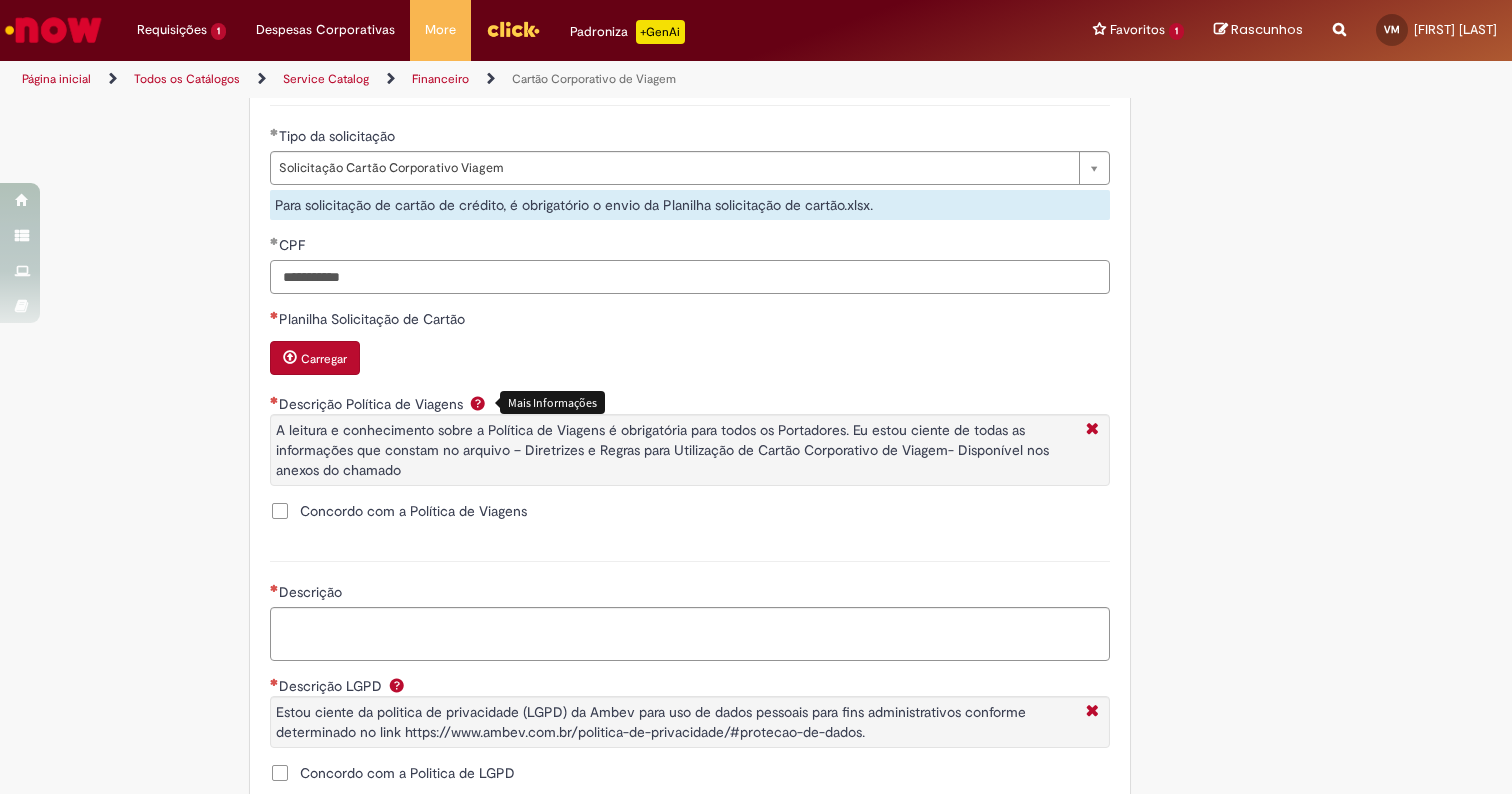 scroll, scrollTop: 900, scrollLeft: 0, axis: vertical 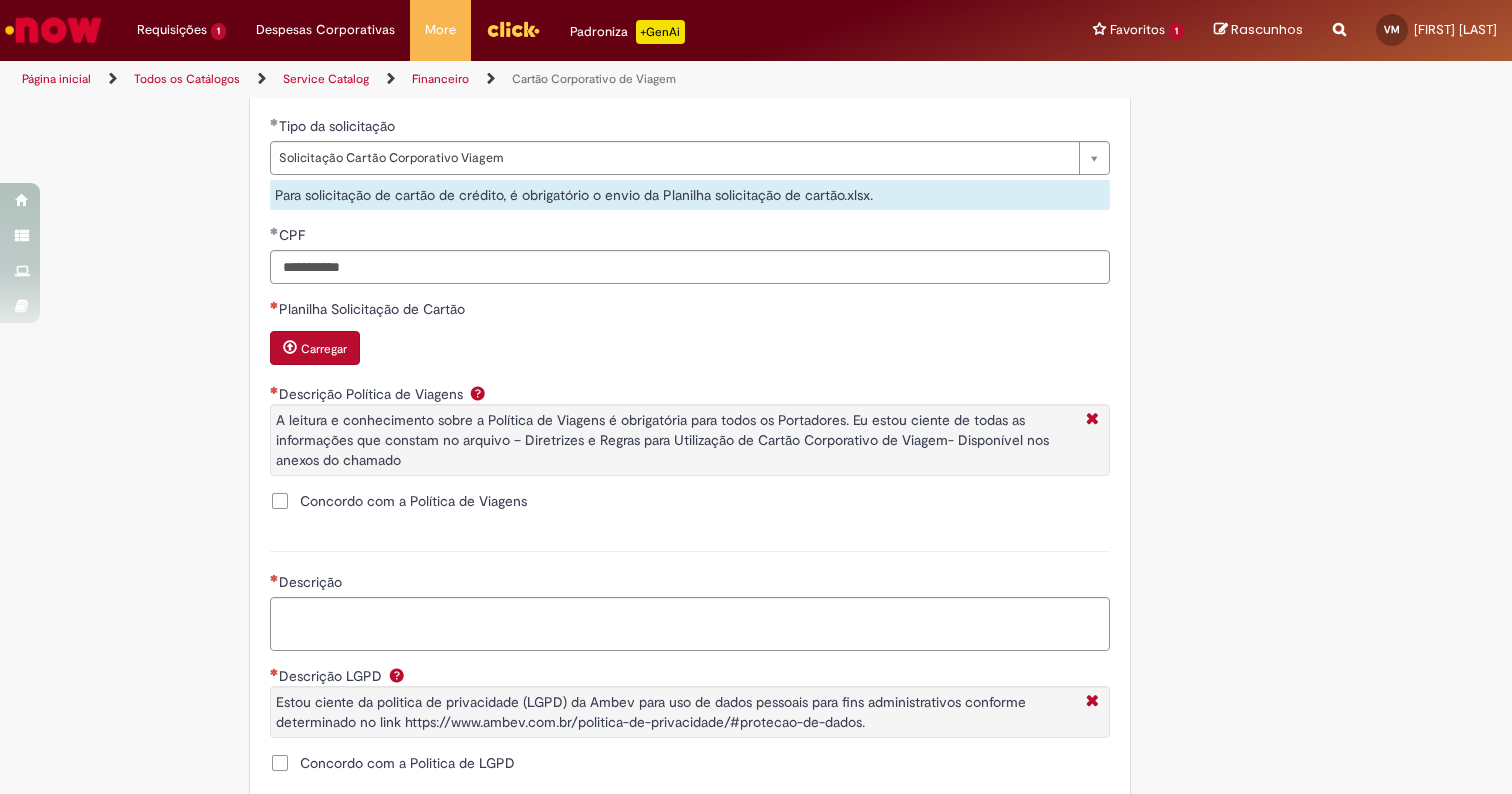 type on "**********" 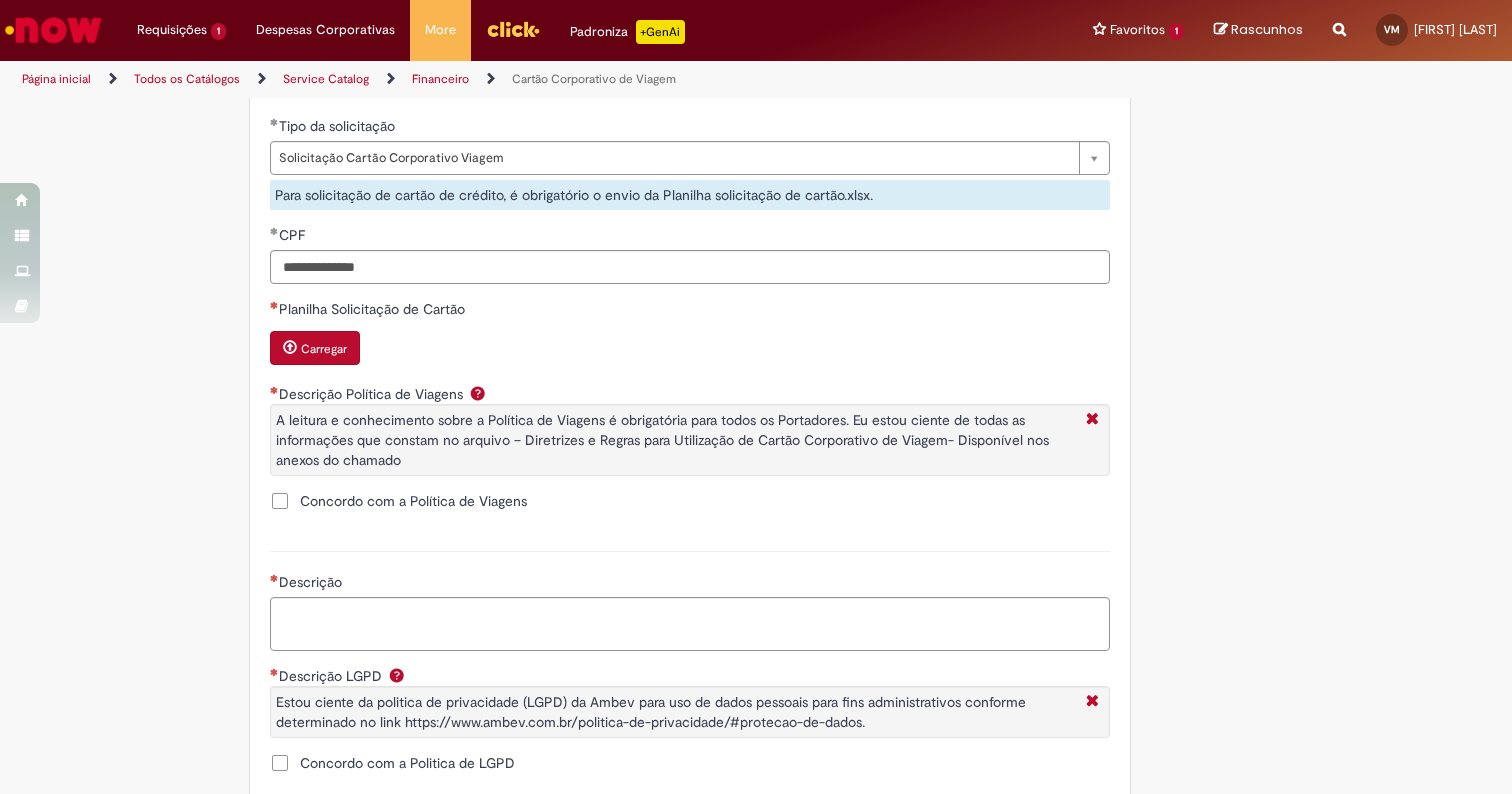 click on "Concordo com a Política de Viagens" at bounding box center (413, 501) 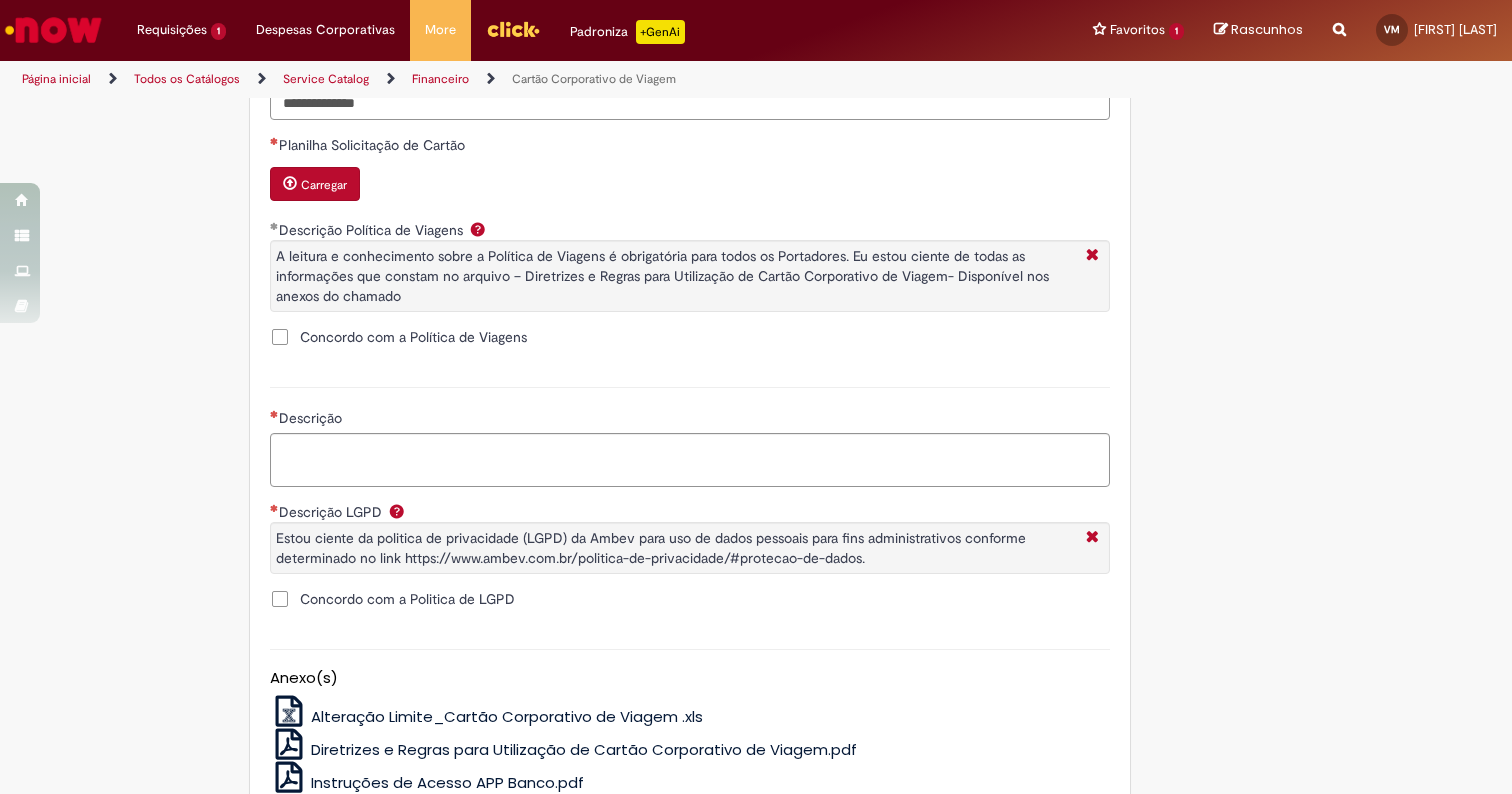 scroll, scrollTop: 1119, scrollLeft: 0, axis: vertical 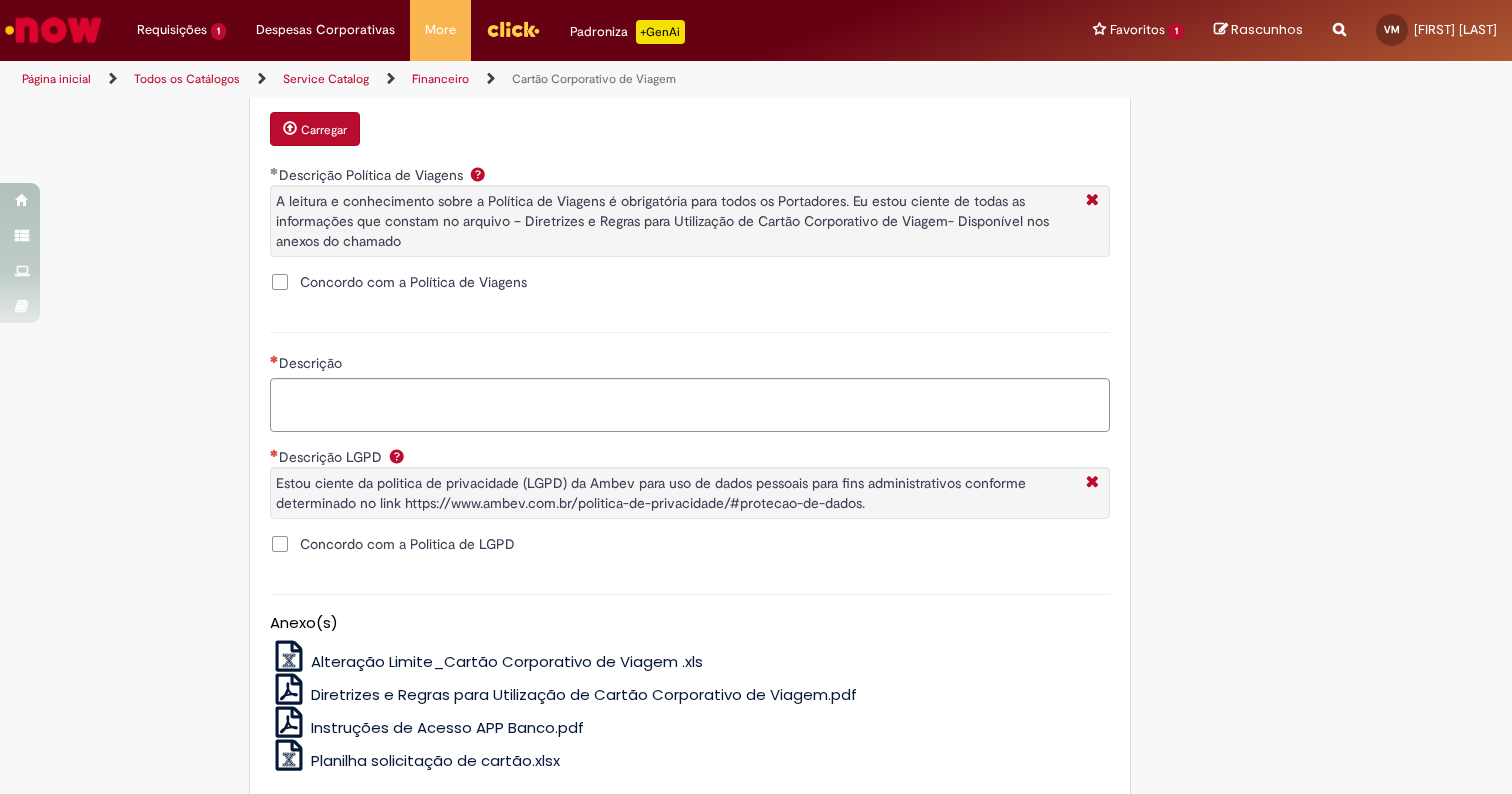 click on "Concordo com a Politica de LGPD" at bounding box center [407, 544] 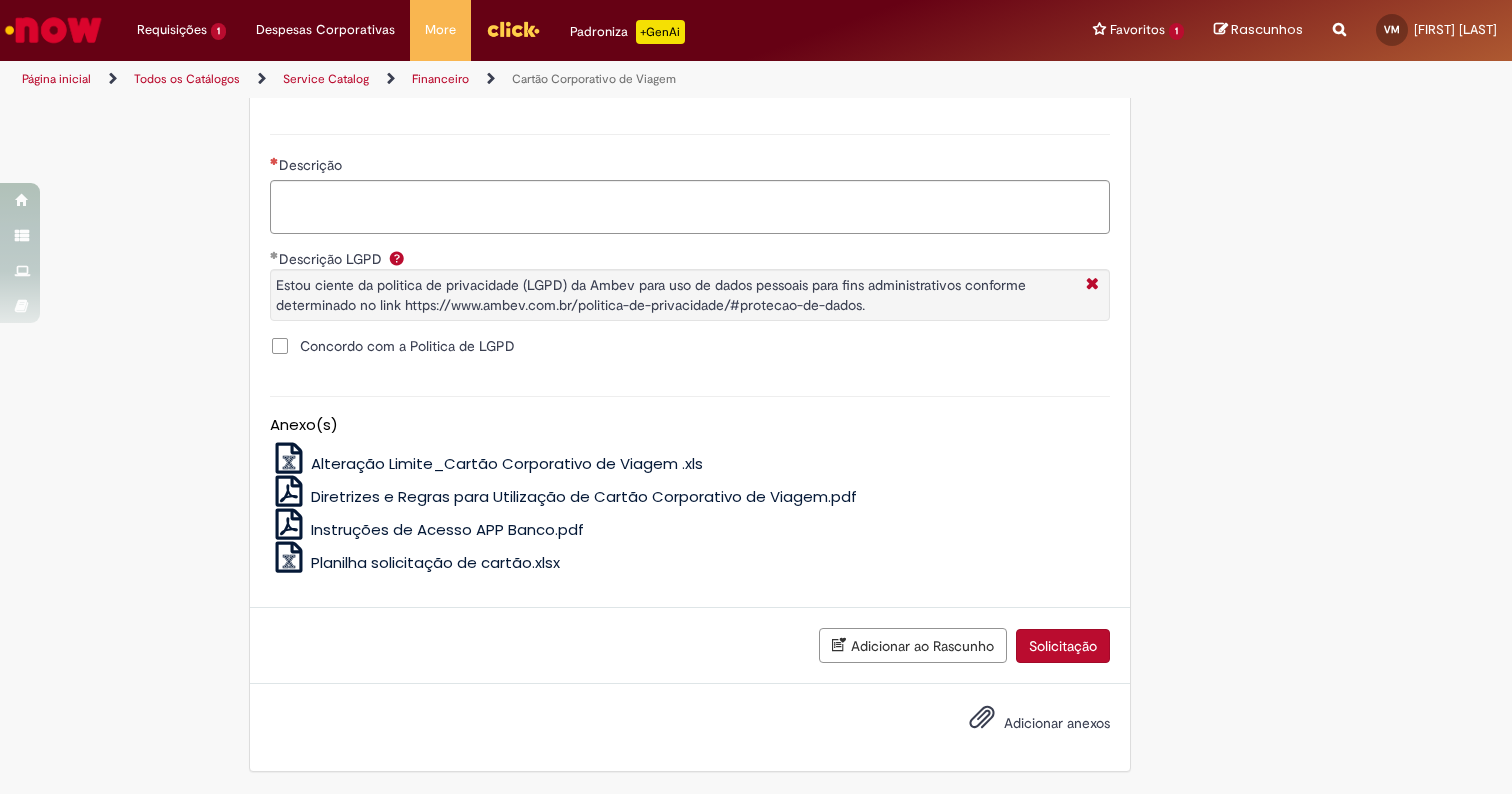 scroll, scrollTop: 1335, scrollLeft: 0, axis: vertical 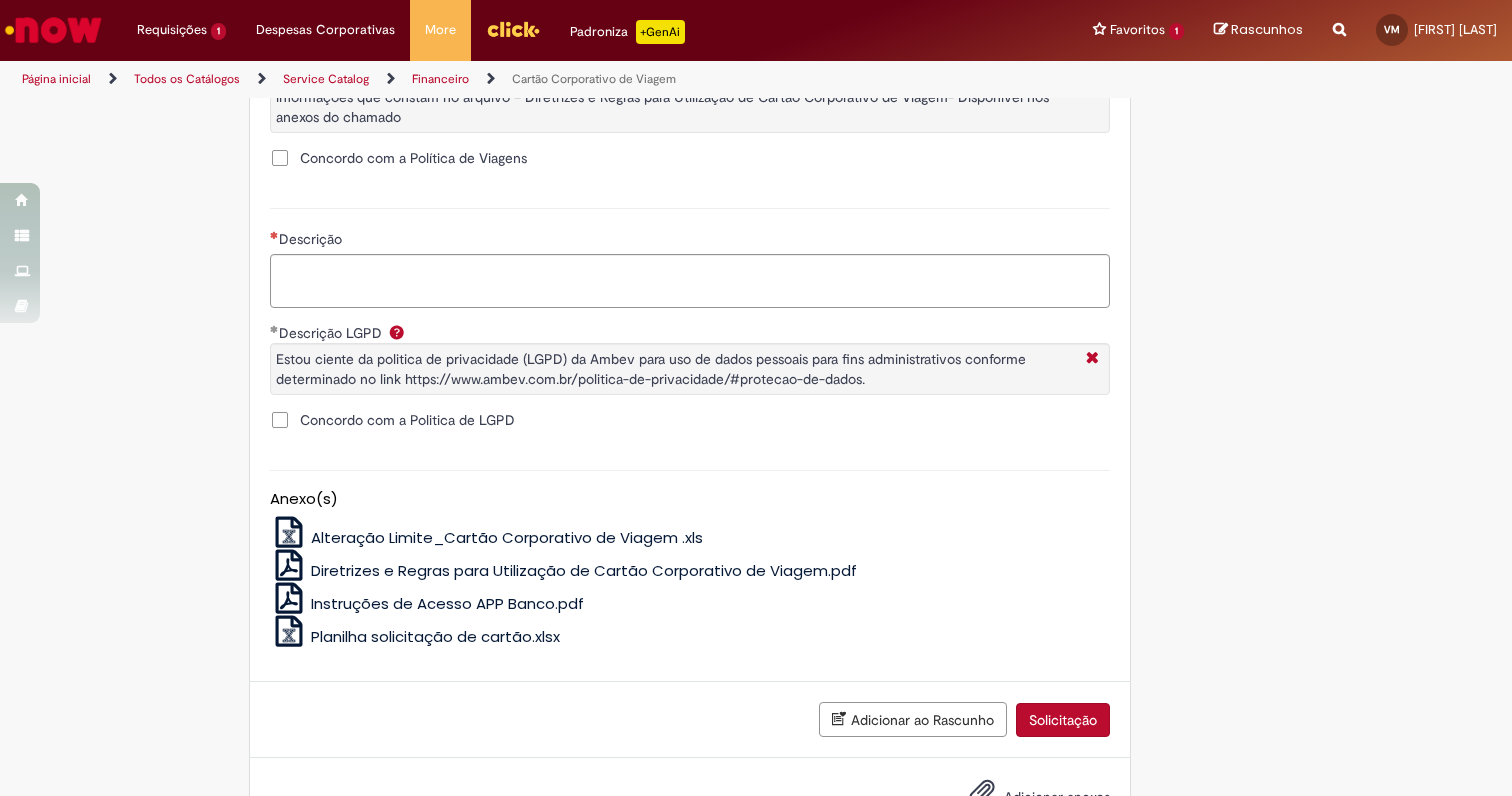 click at bounding box center (53, 30) 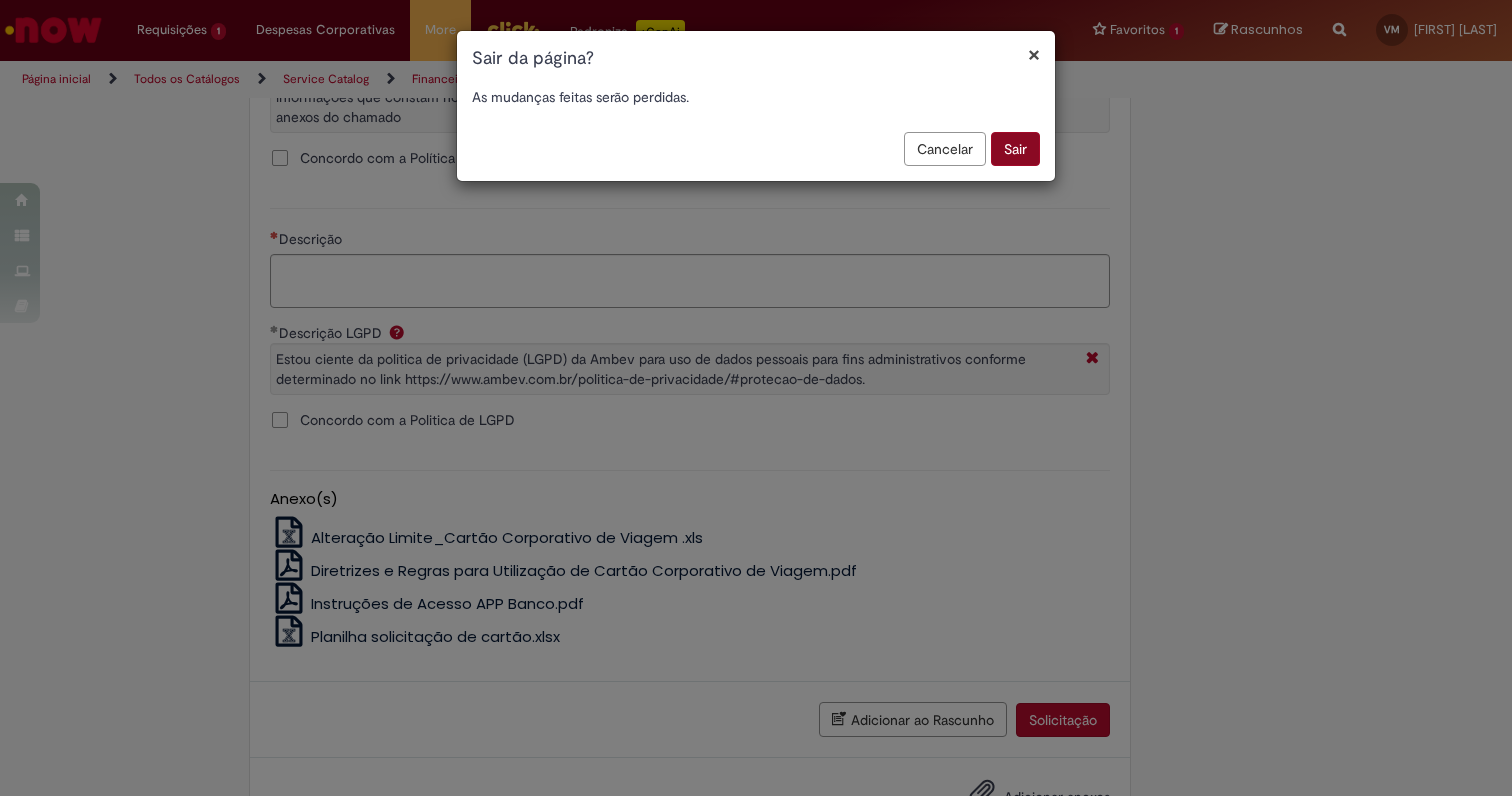 click on "Sair" at bounding box center (1015, 149) 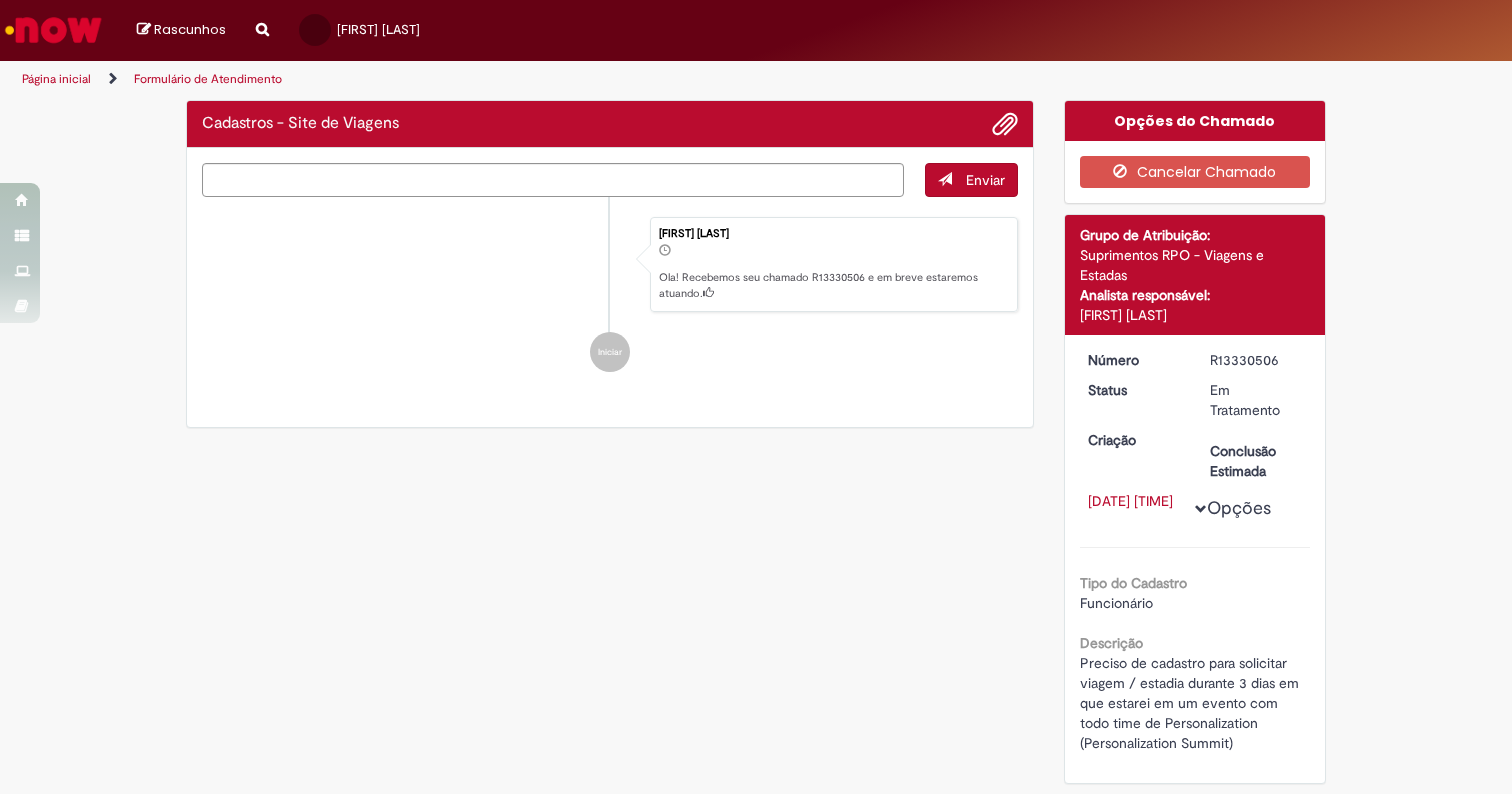 scroll, scrollTop: 0, scrollLeft: 0, axis: both 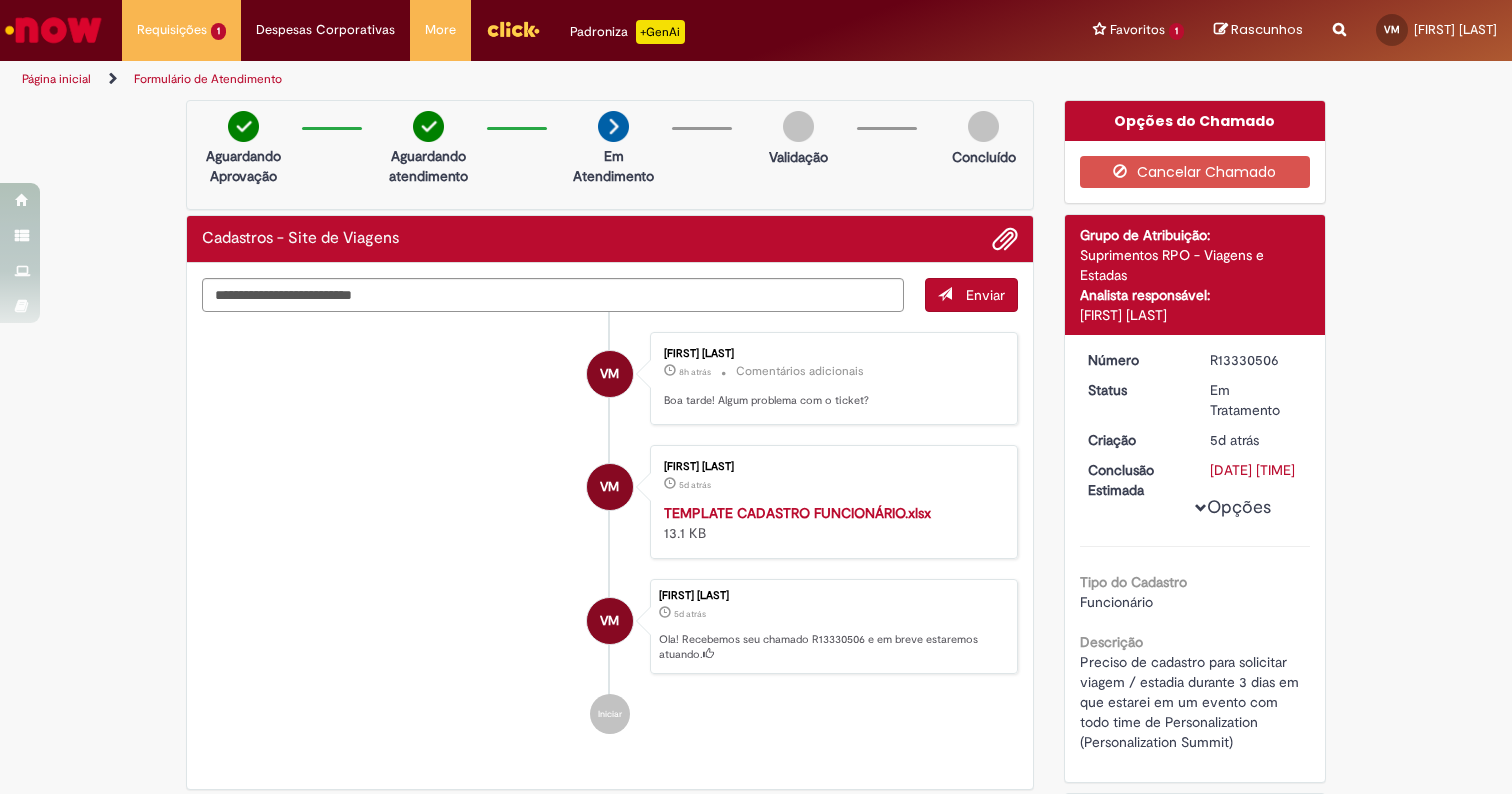 click on "Aguardando Aprovação" at bounding box center [243, 143] 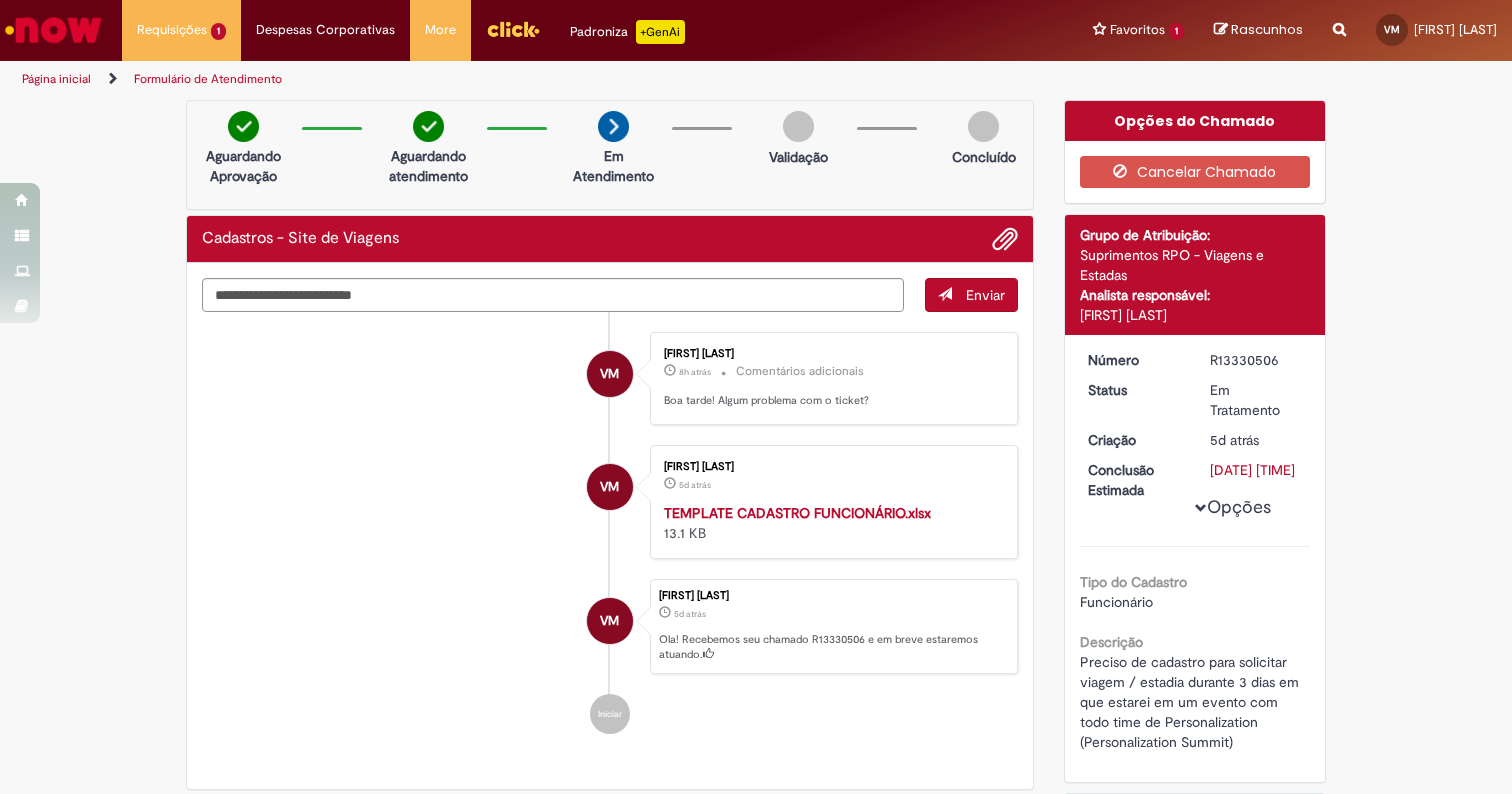 click on "Formulário de Atendimento" at bounding box center (208, 79) 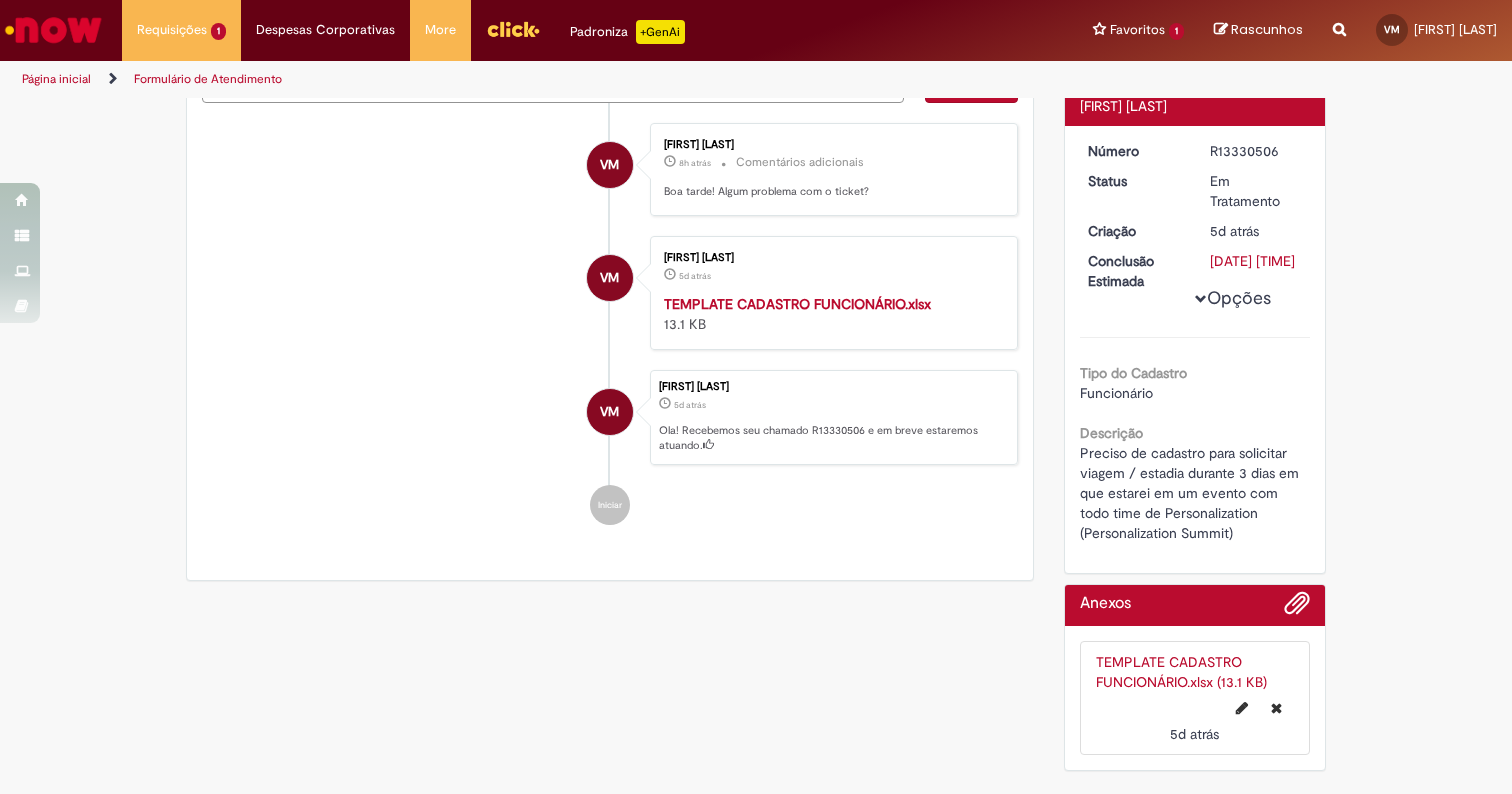 scroll, scrollTop: 215, scrollLeft: 0, axis: vertical 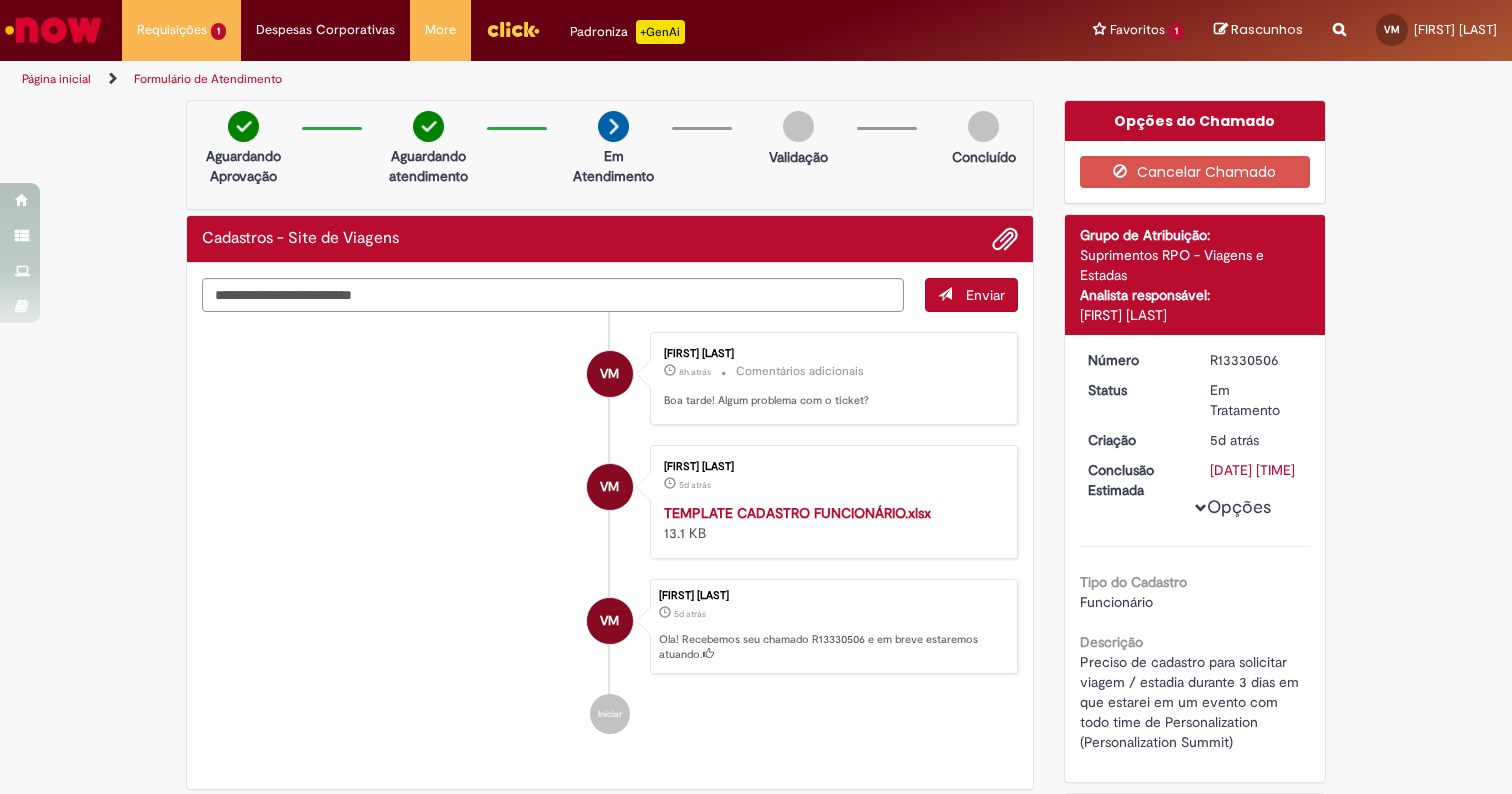 click on "Opções" at bounding box center [0, 0] 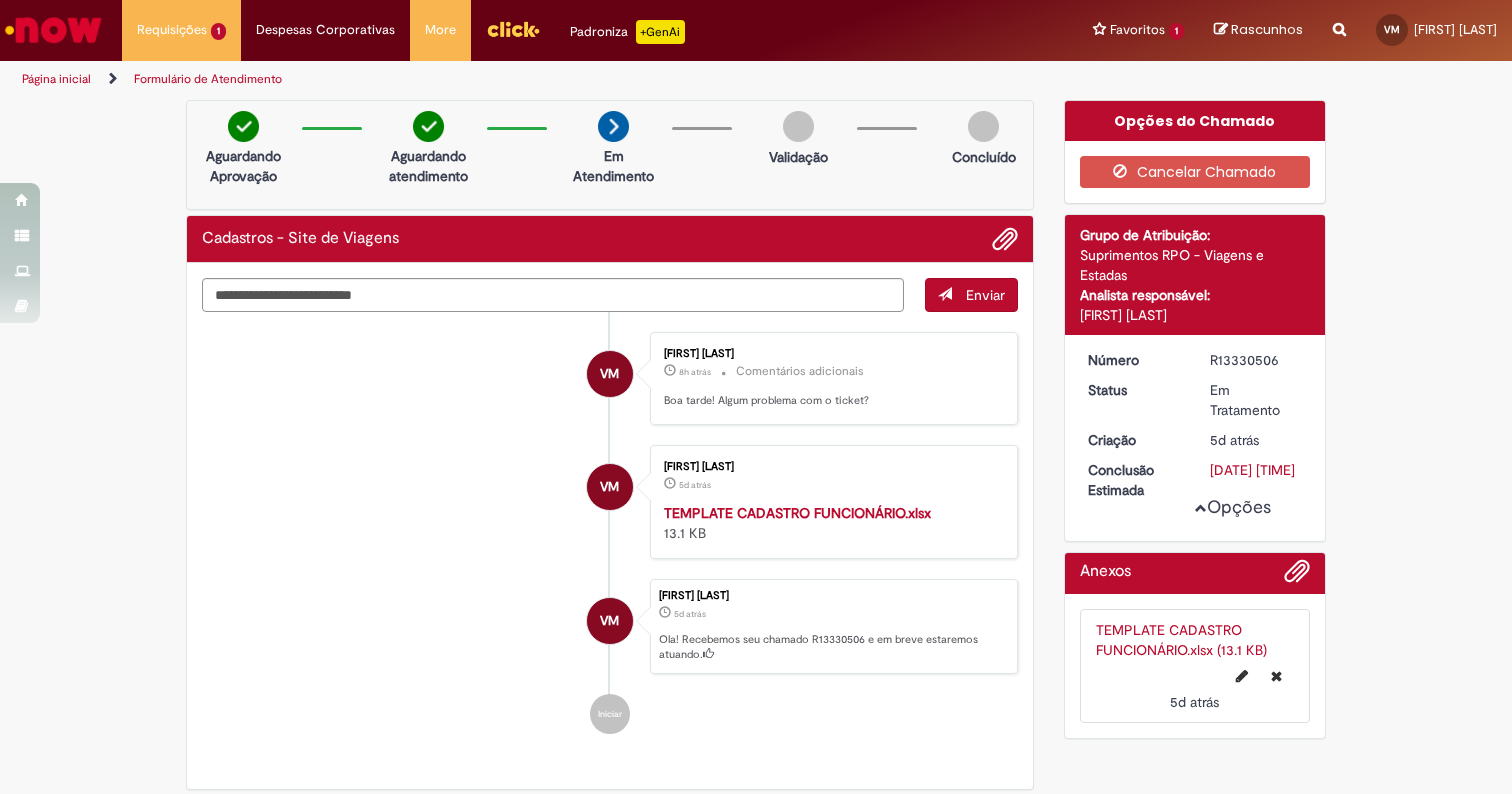 scroll, scrollTop: 0, scrollLeft: 0, axis: both 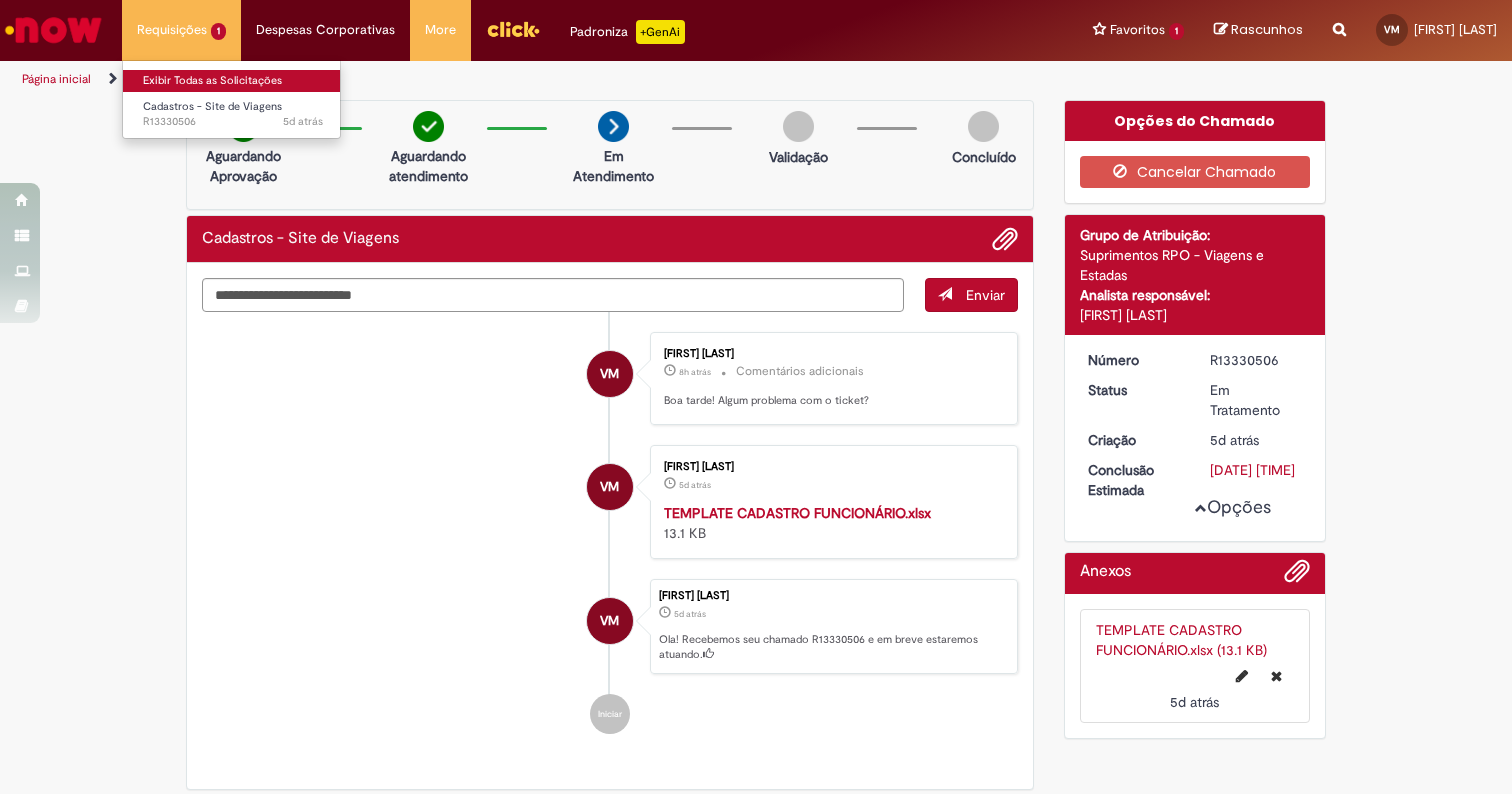 click on "Exibir Todas as Solicitações" at bounding box center (233, 81) 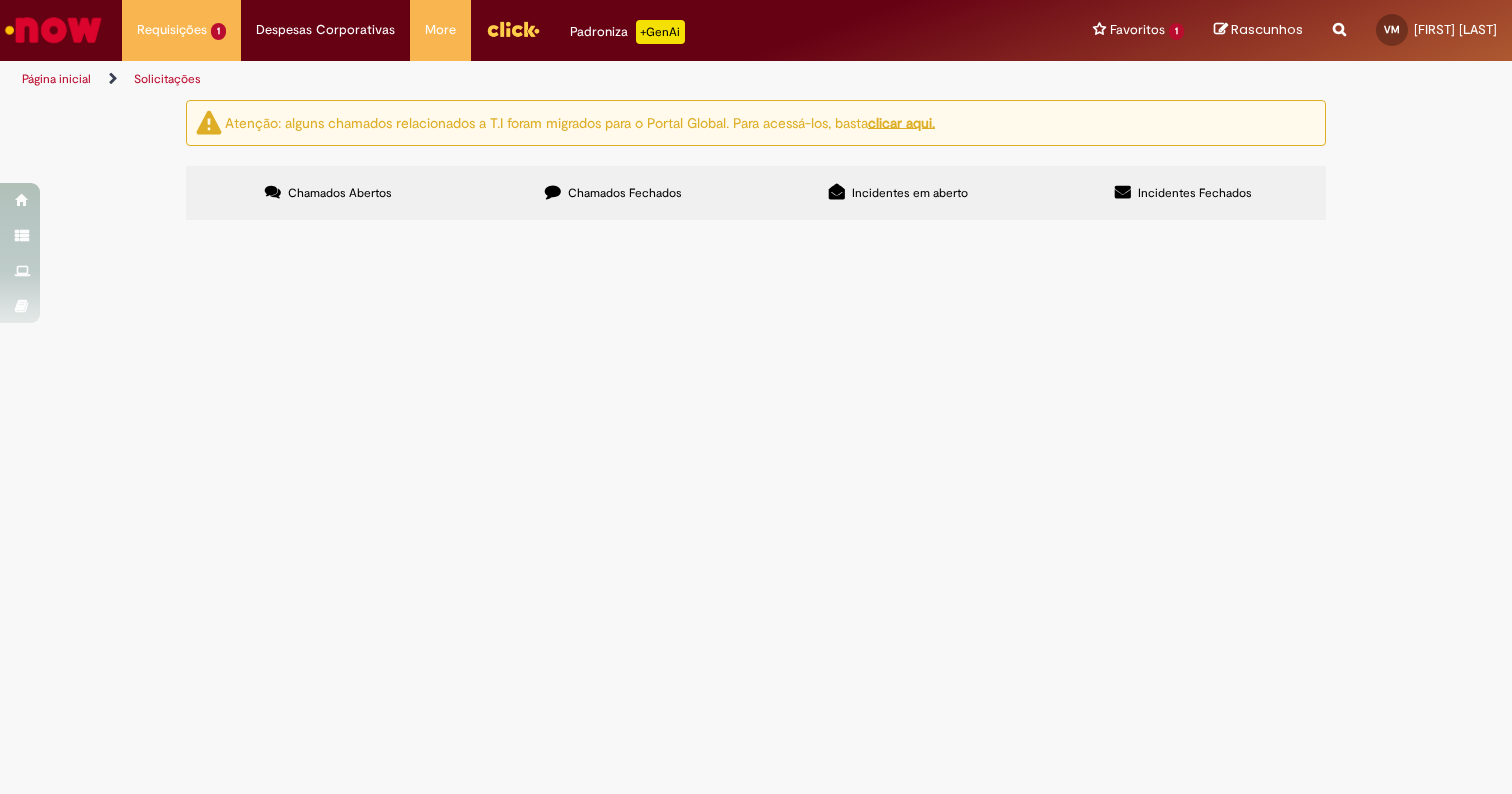 click at bounding box center (53, 30) 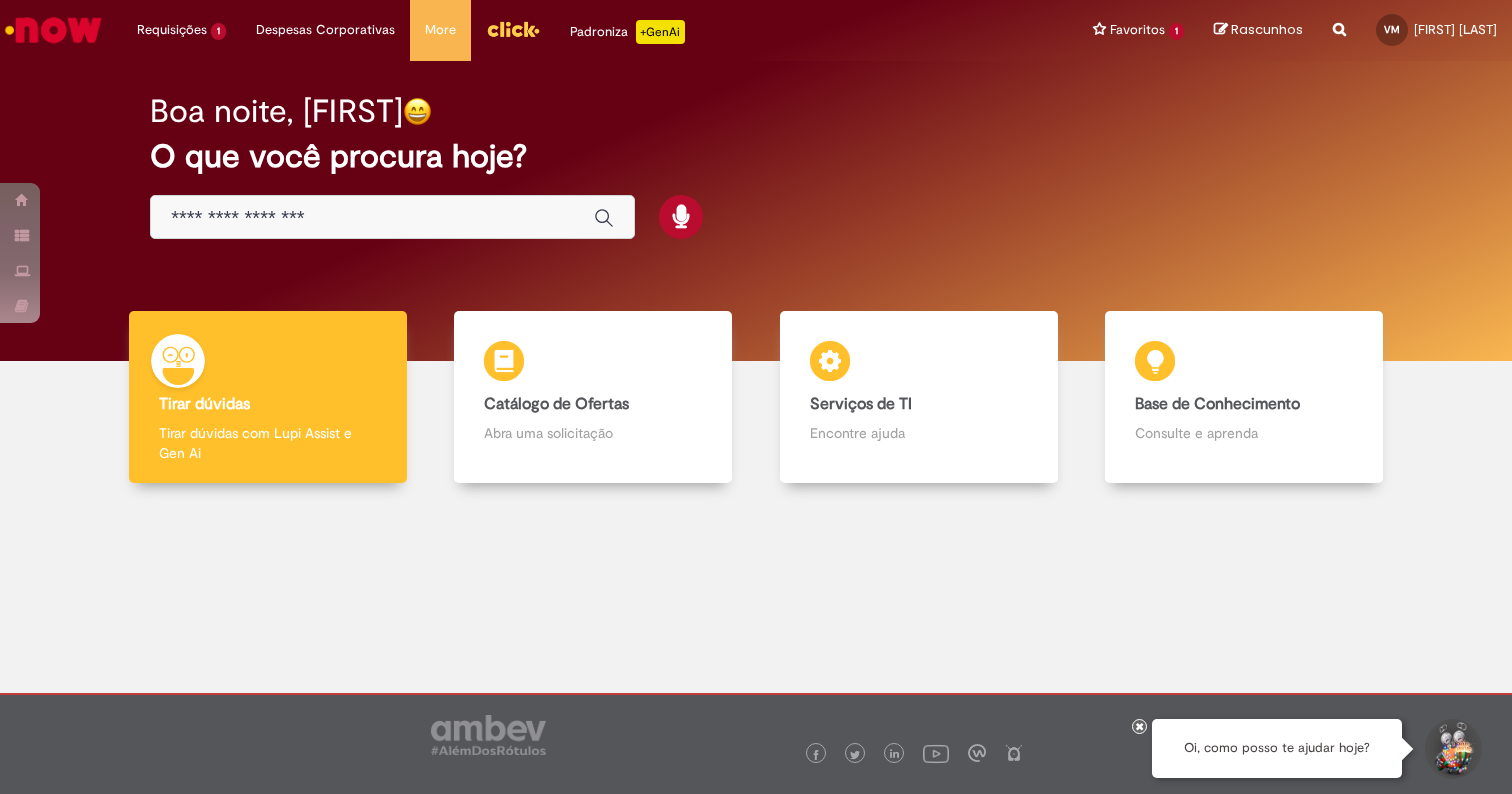 scroll, scrollTop: 0, scrollLeft: 0, axis: both 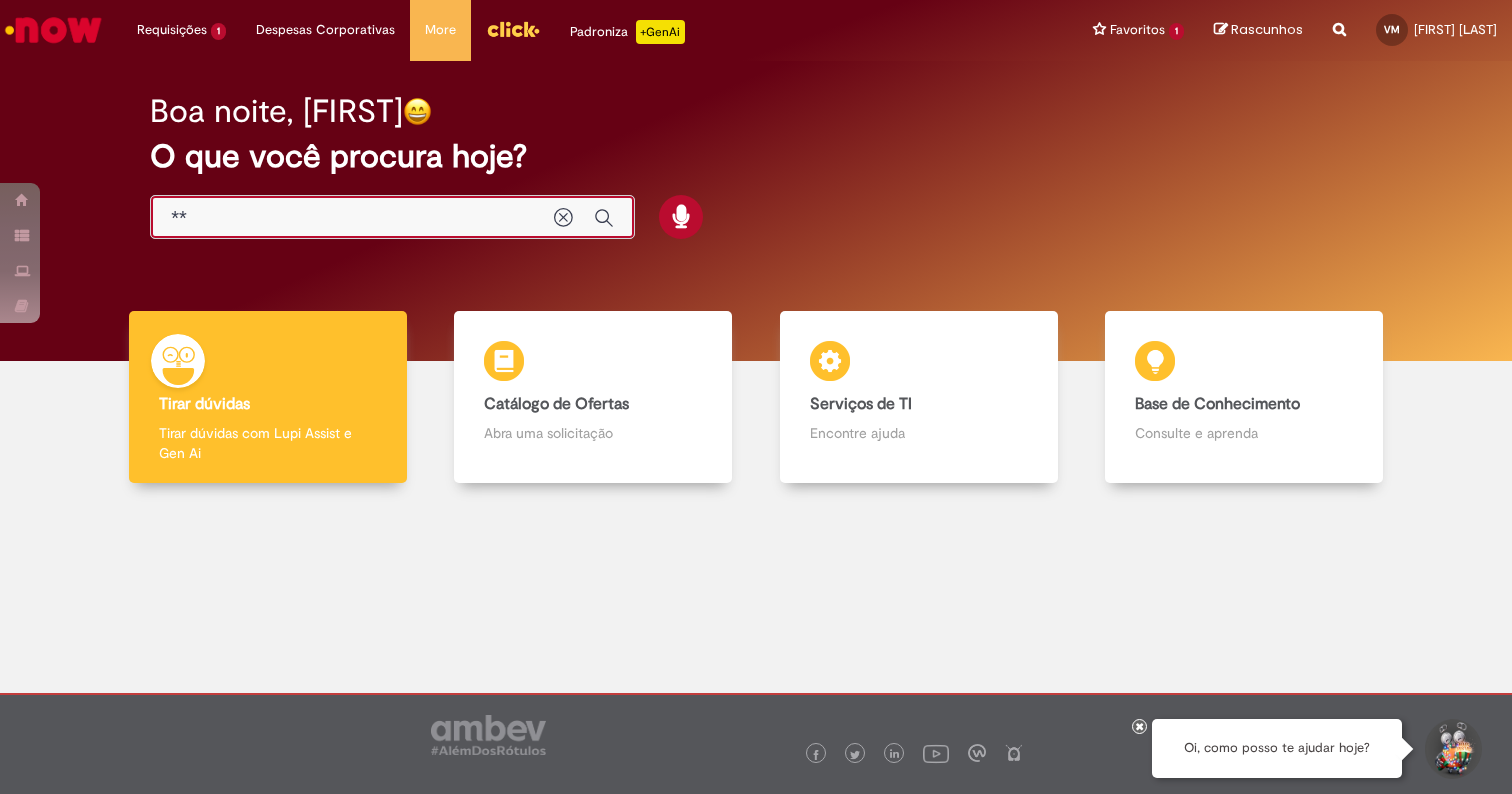type on "*" 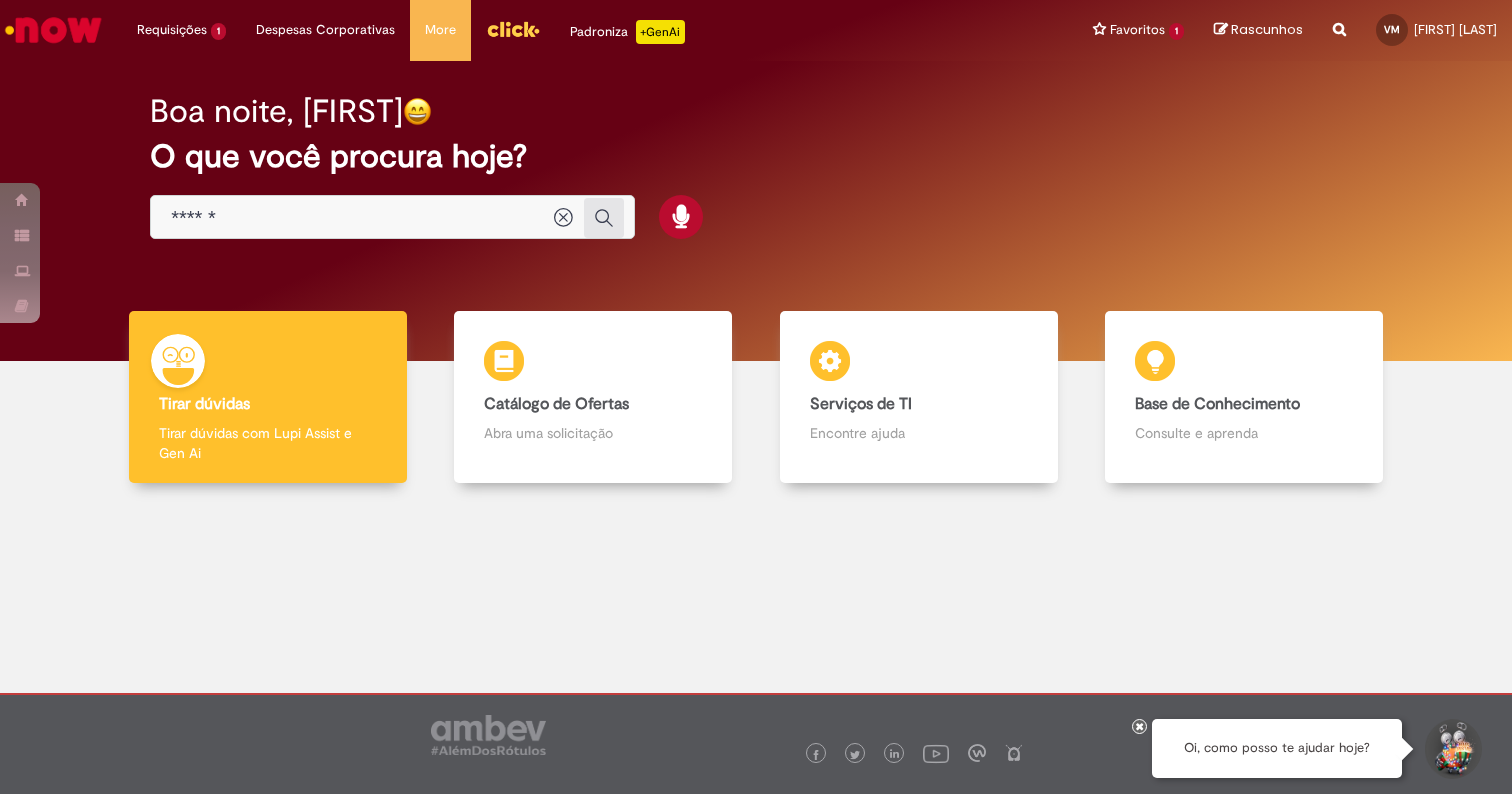type on "******" 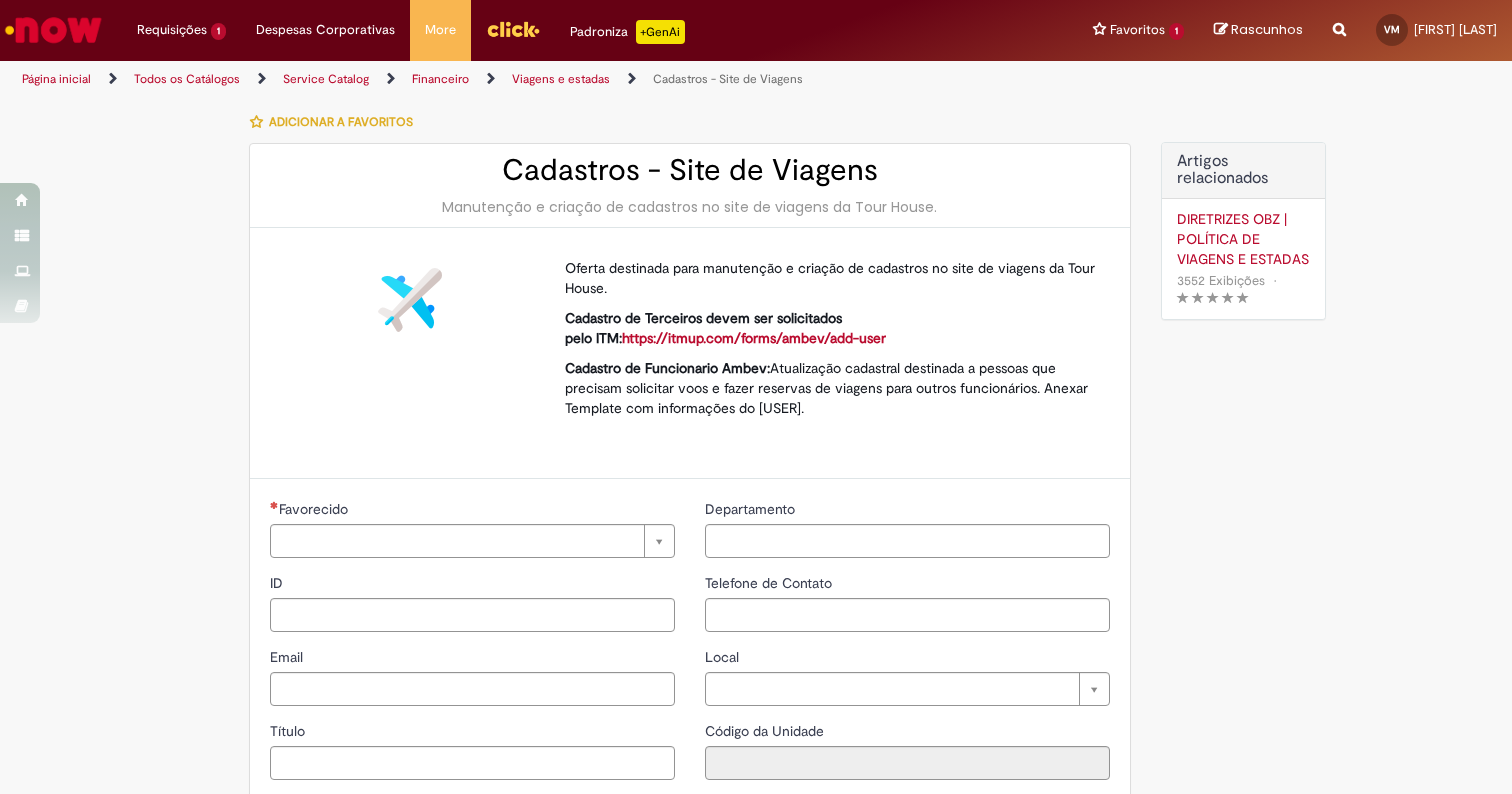 type on "********" 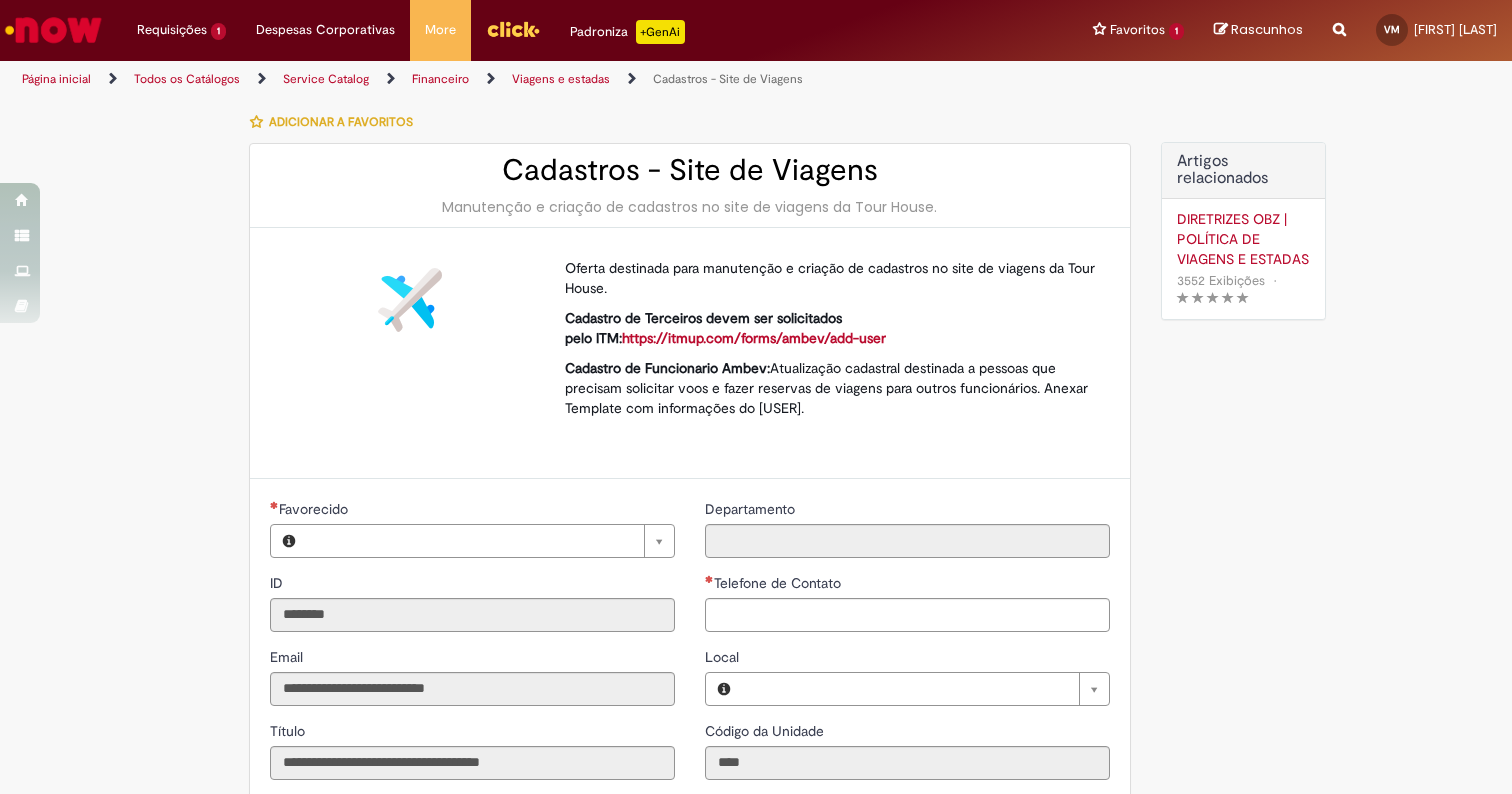 type on "**********" 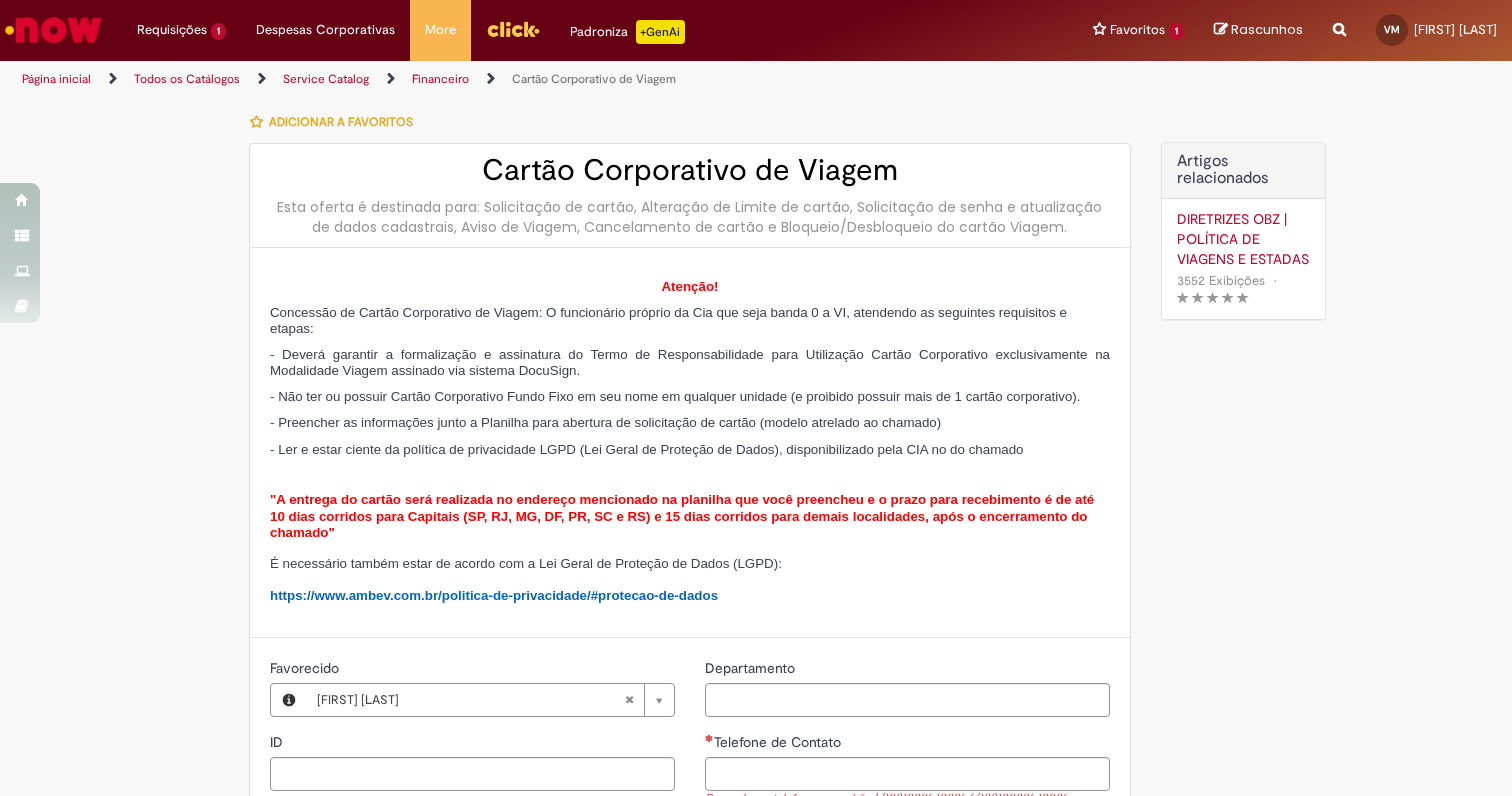 scroll, scrollTop: 0, scrollLeft: 0, axis: both 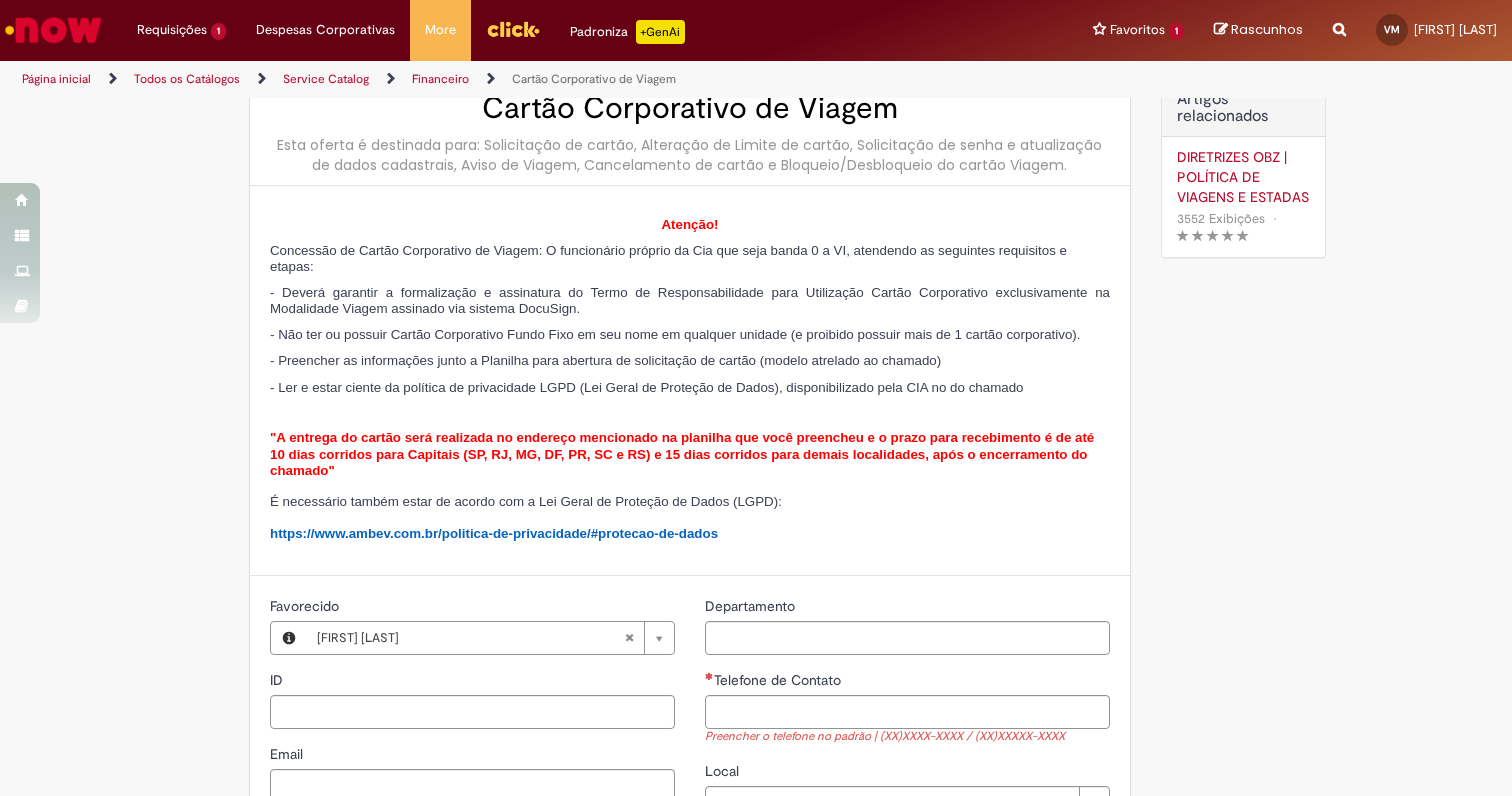 type on "********" 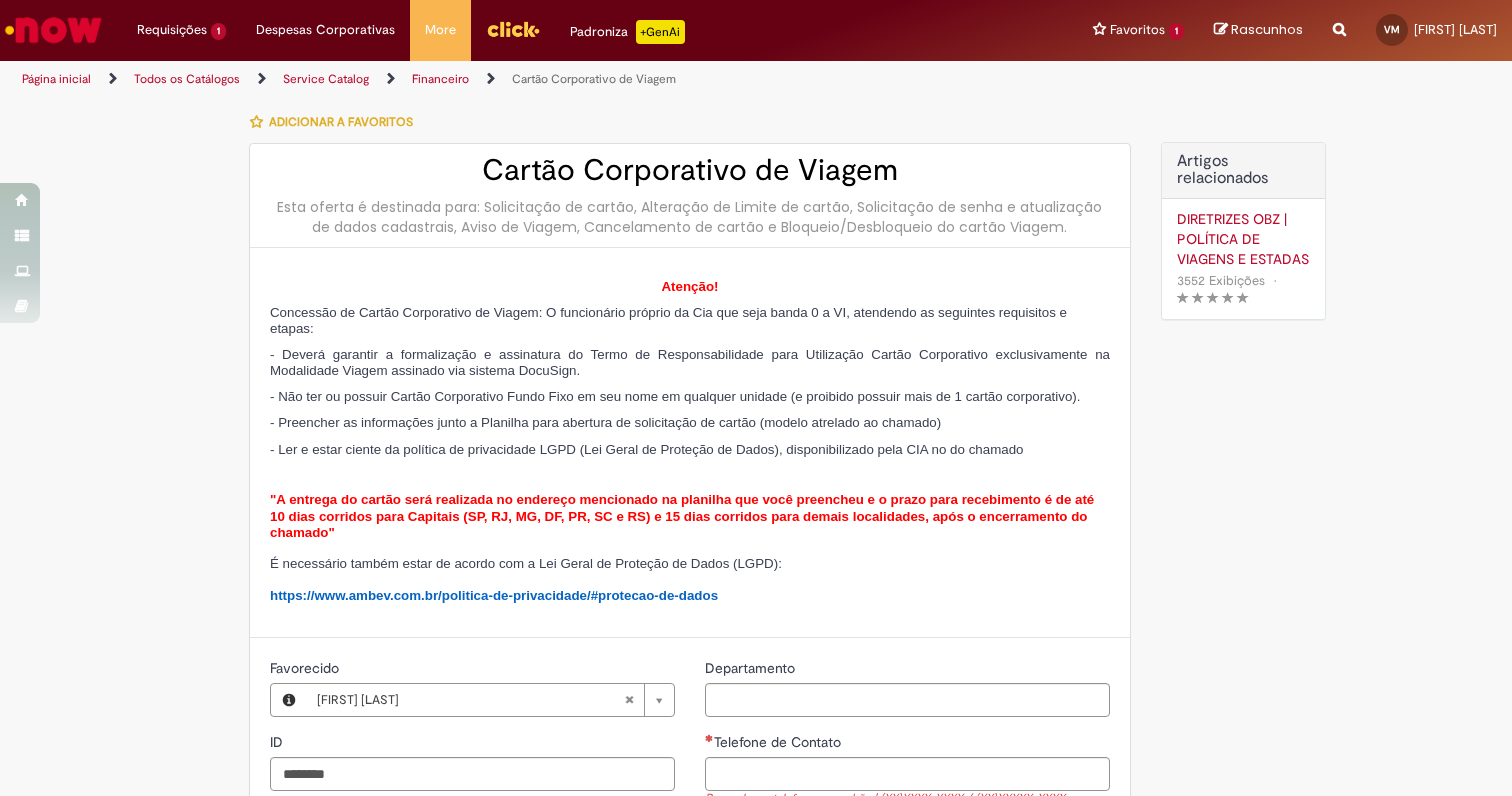 scroll, scrollTop: 0, scrollLeft: 0, axis: both 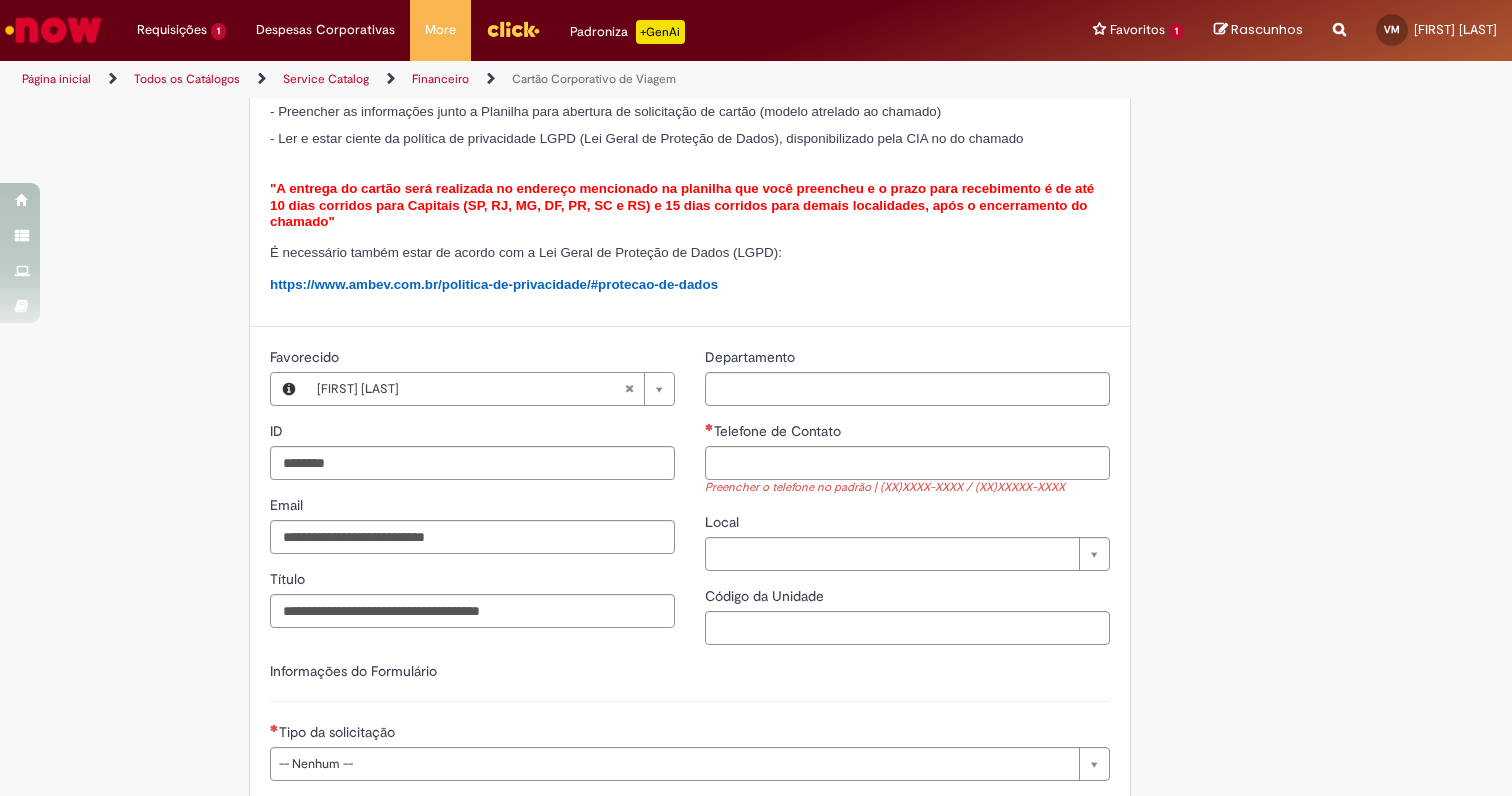 click at bounding box center (690, 168) 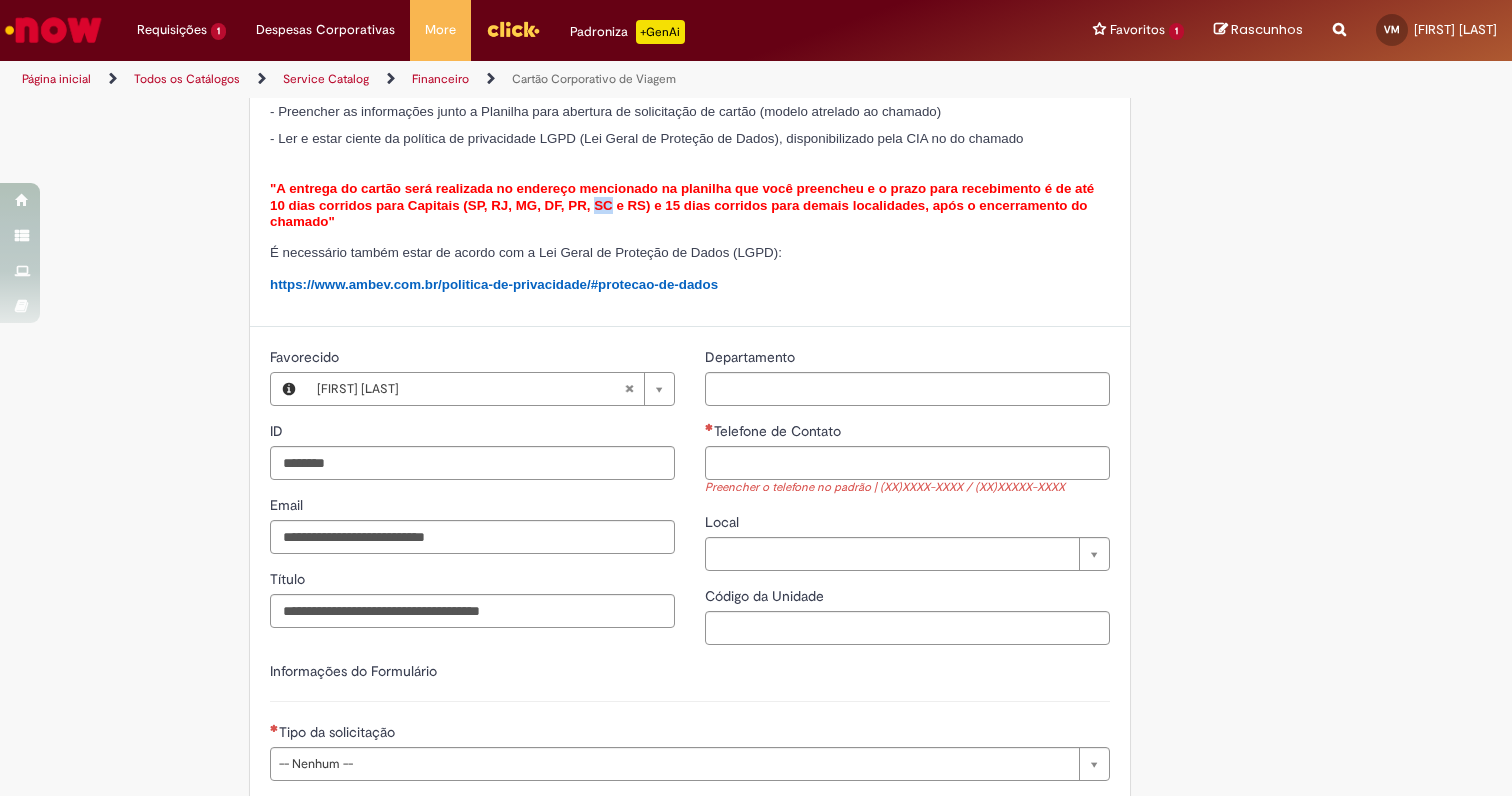 click on ""A entrega do cartão será realizada no endereço mencionado na planilha que você preencheu e o prazo para recebimento é de até 10 dias corridos para Capitais (SP, RJ, MG, DF, PR, SC e RS) e 15 dias corridos para demais localidades, após o encerramento do chamado"" at bounding box center [682, 205] 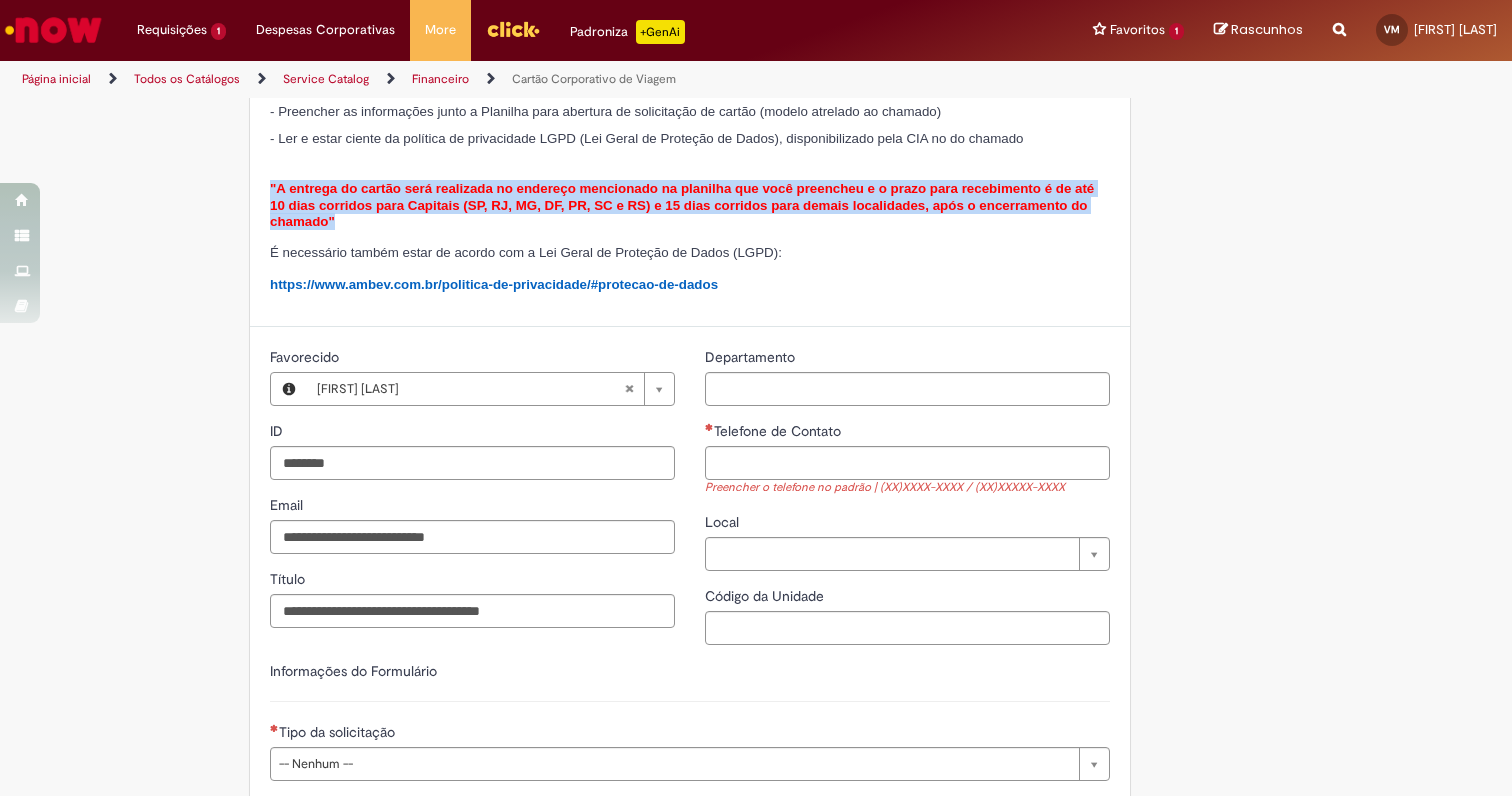 click on ""A entrega do cartão será realizada no endereço mencionado na planilha que você preencheu e o prazo para recebimento é de até 10 dias corridos para Capitais (SP, RJ, MG, DF, PR, SC e RS) e 15 dias corridos para demais localidades, após o encerramento do chamado"" at bounding box center (682, 205) 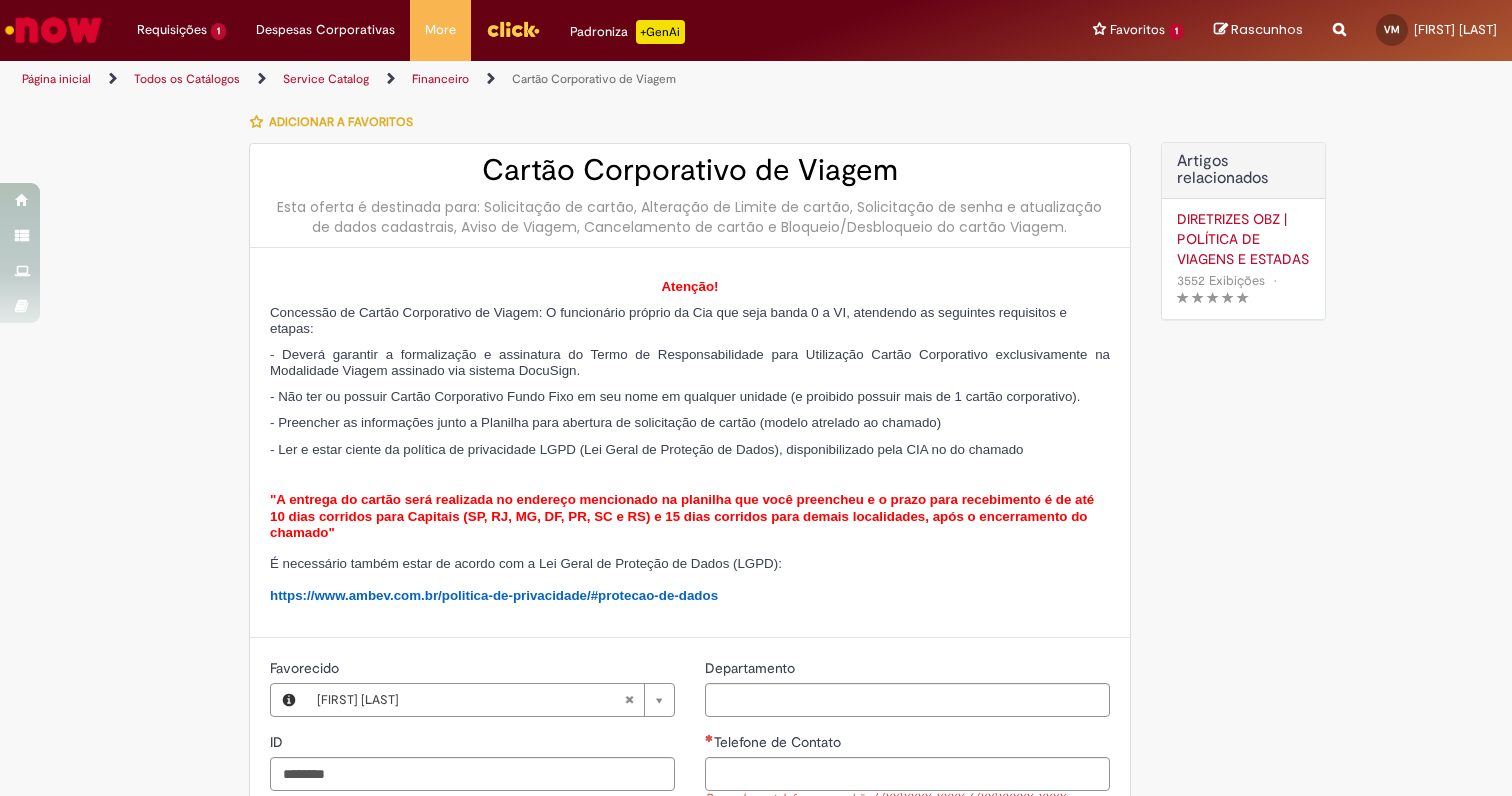 scroll, scrollTop: 0, scrollLeft: 0, axis: both 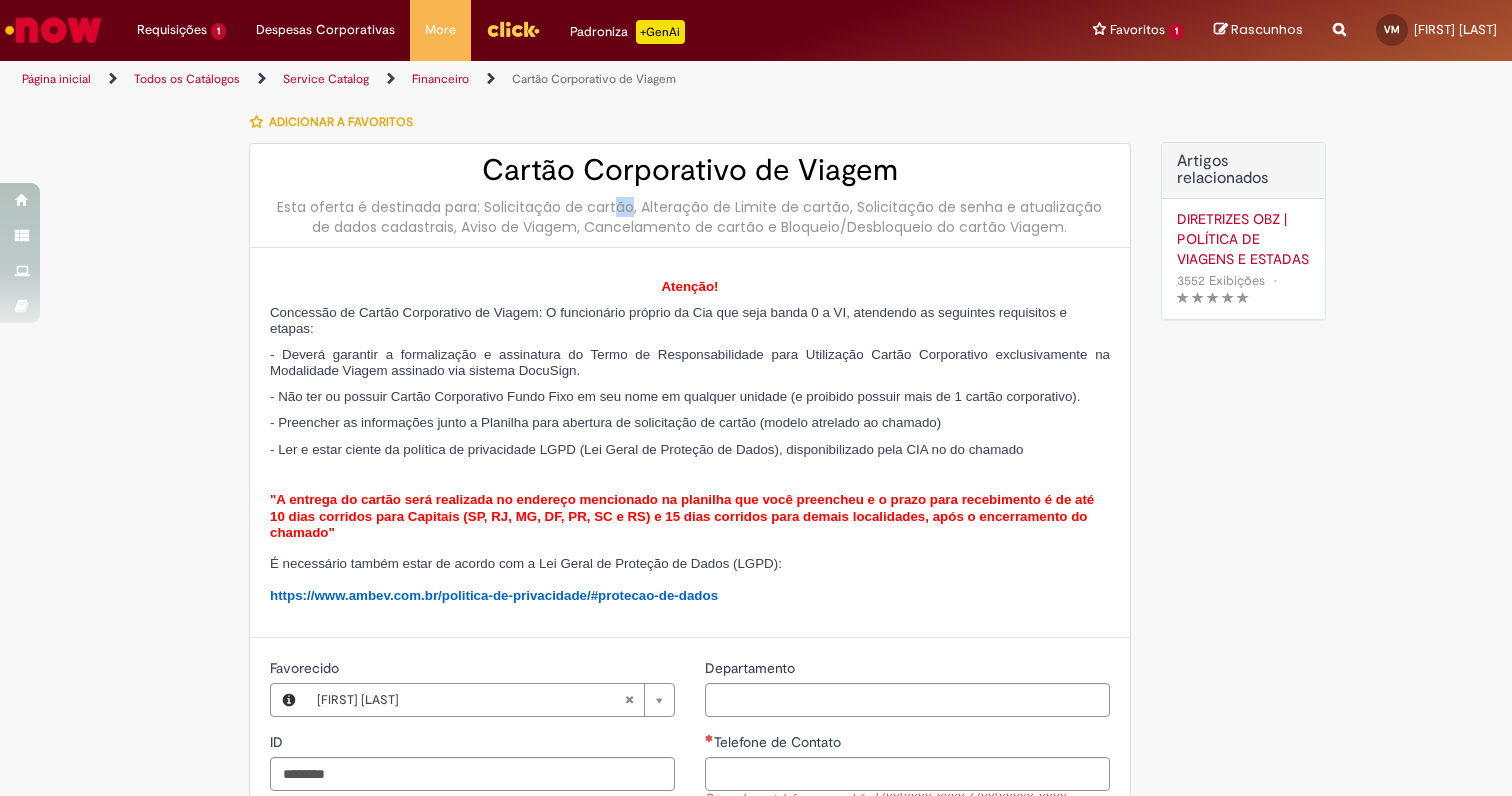 click on "Esta oferta é destinada para: Solicitação de cartão, Alteração de Limite de cartão, Solicitação de senha e atualização de dados cadastrais, Aviso de Viagem, Cancelamento de cartão e Bloqueio/Desbloqueio do cartão Viagem." at bounding box center [690, 217] 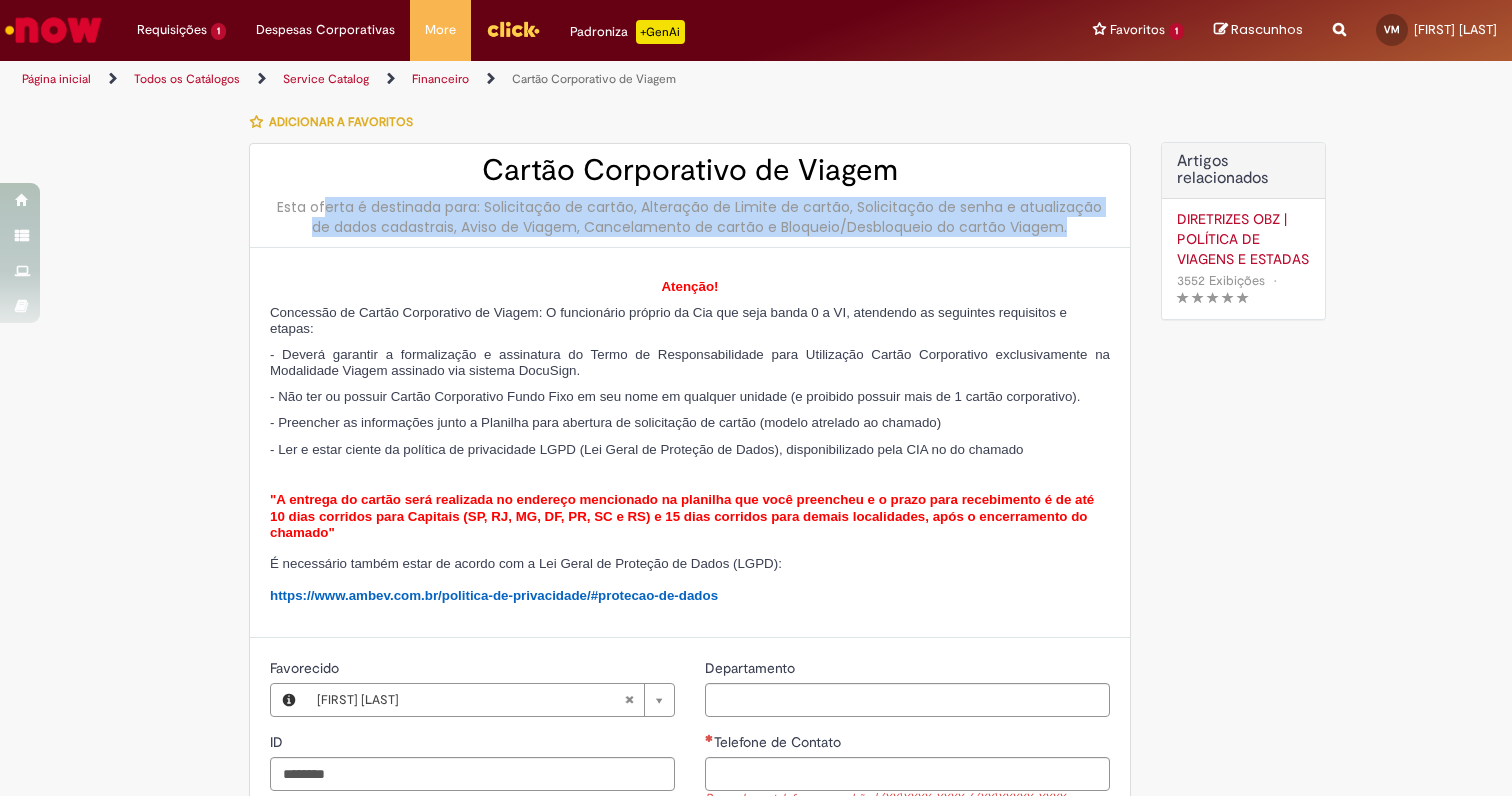 click on "Esta oferta é destinada para: Solicitação de cartão, Alteração de Limite de cartão, Solicitação de senha e atualização de dados cadastrais, Aviso de Viagem, Cancelamento de cartão e Bloqueio/Desbloqueio do cartão Viagem." at bounding box center [690, 217] 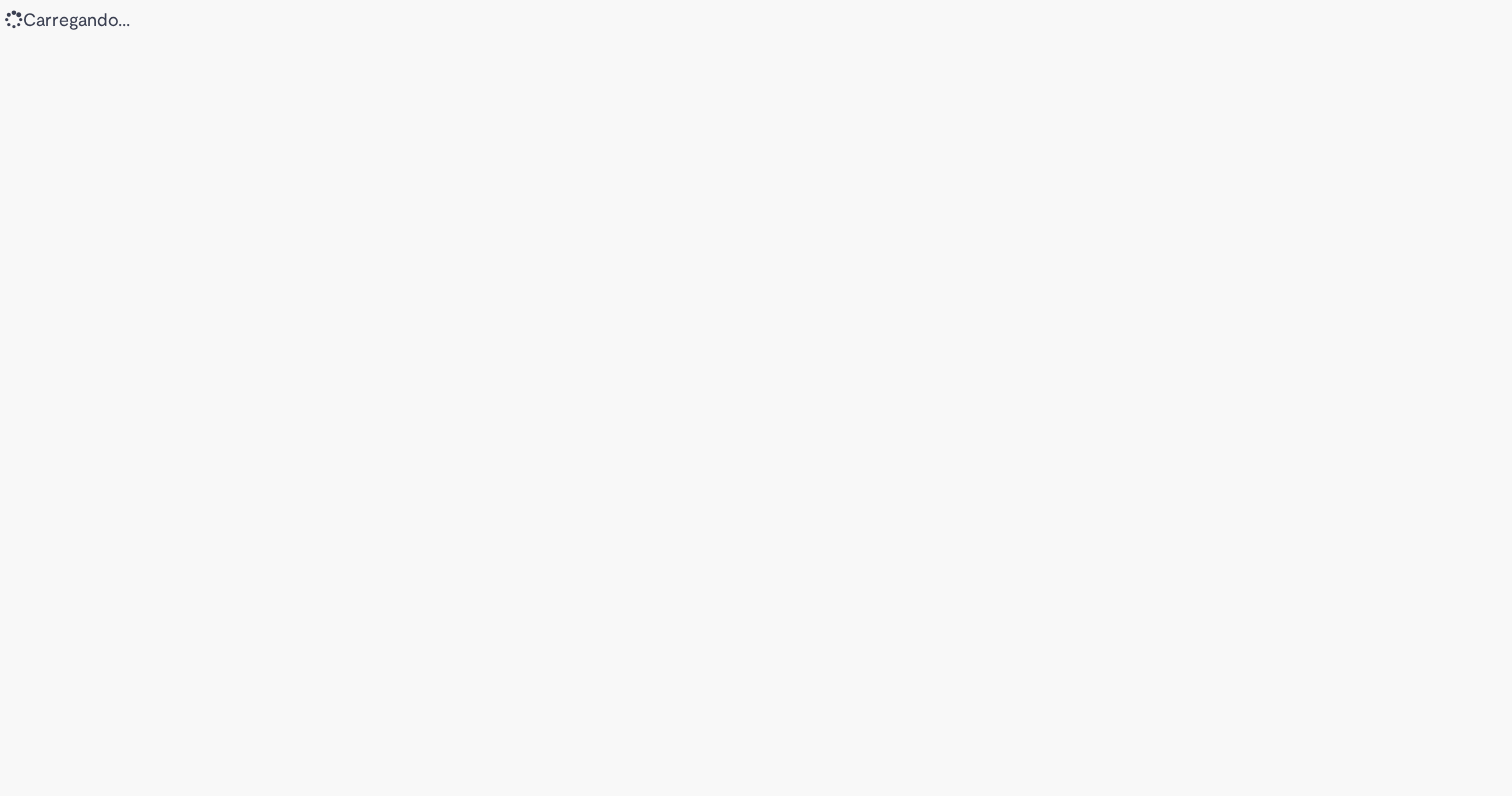 scroll, scrollTop: 0, scrollLeft: 0, axis: both 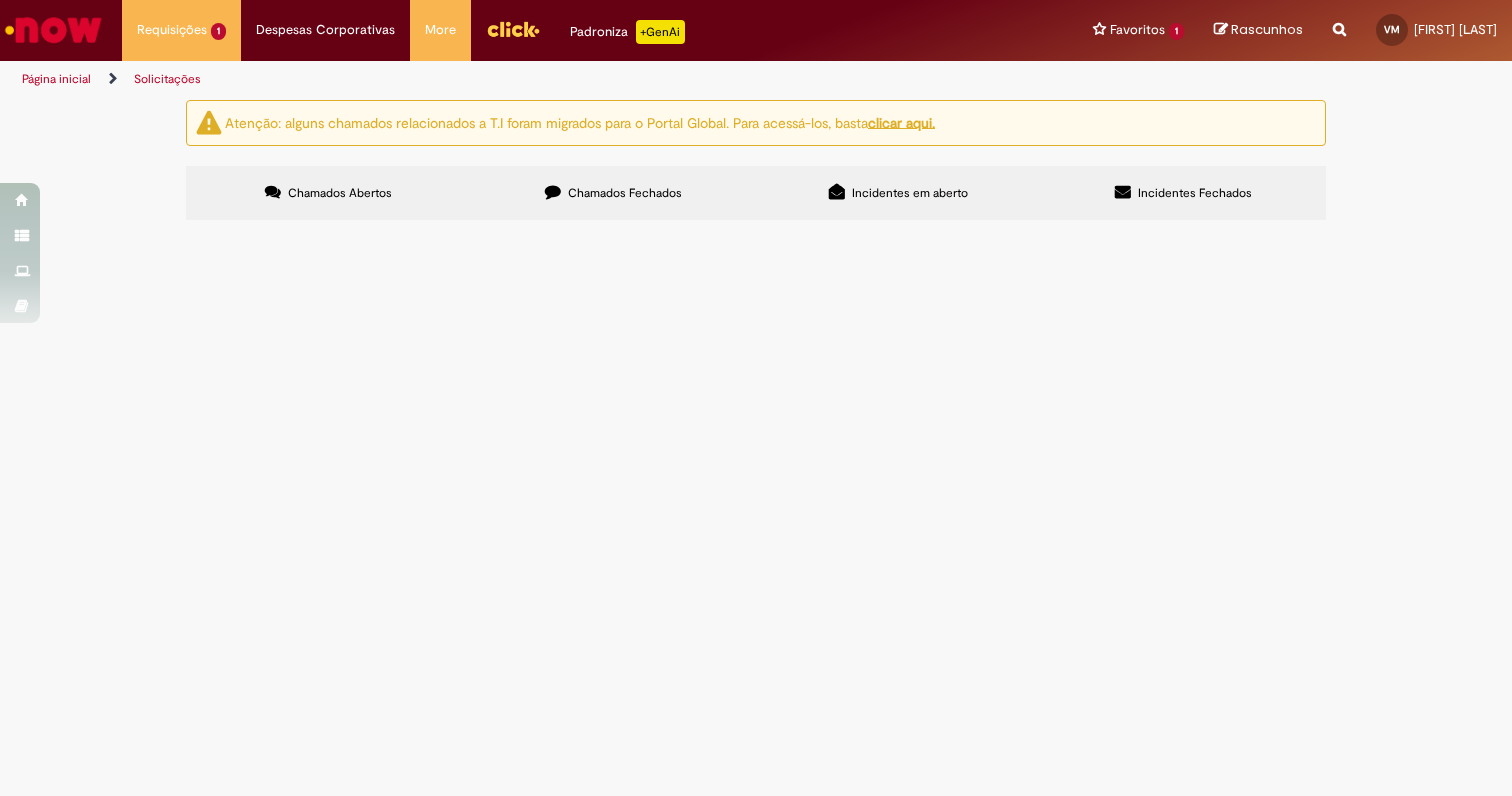click on "Solicitações
Atenção: alguns chamados relacionados a T.I foram migrados para o Portal Global. Para acessá-los, basta  clicar aqui.
Chamados Abertos     Chamados Fechados     Incidentes em aberto     Incidentes Fechados
Itens solicitados
Exportar como PDF Exportar como Excel Exportar como CSV
Itens solicitados
Número
Oferta
Descrição
Fase
Status
R13330506       Cadastros - Site de Viagens       Preciso de cadastro para solicitar viagem / estadia durante 3 dias em que estarei em um evento com todo time de Personalization (Personalization Summit)
Em Tratamento" at bounding box center [756, 447] 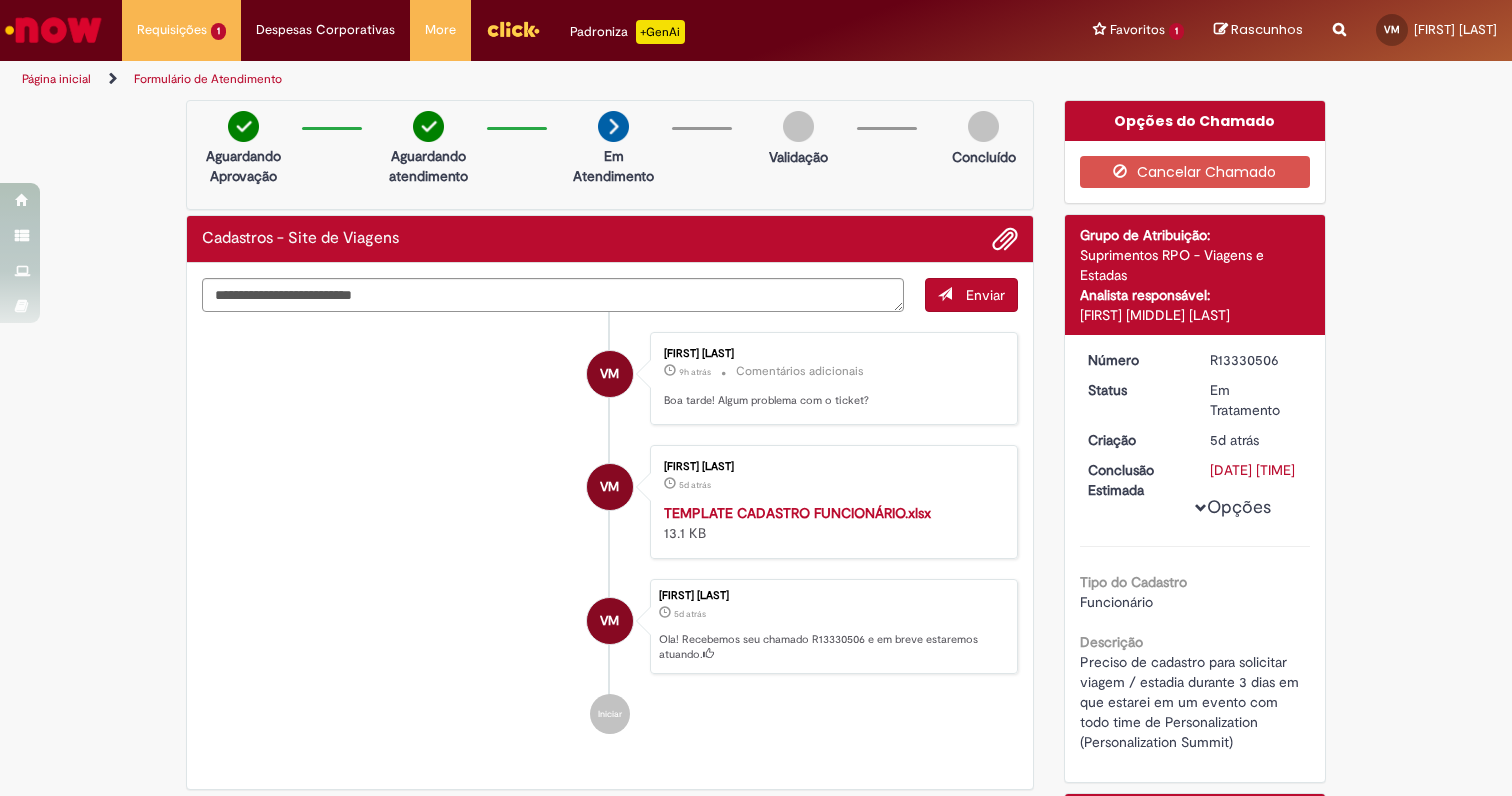 scroll, scrollTop: 0, scrollLeft: 0, axis: both 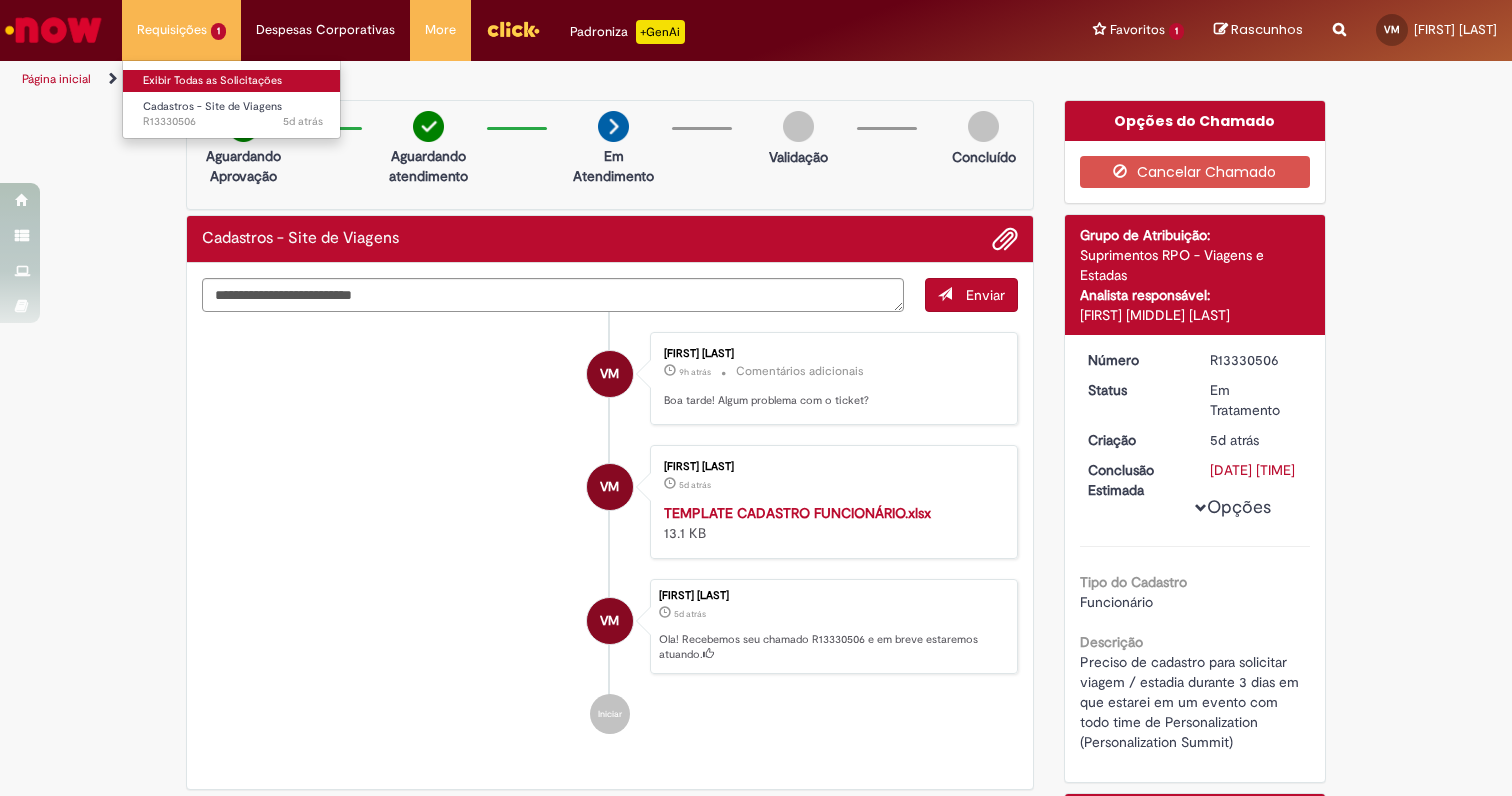 click on "Exibir Todas as Solicitações" at bounding box center (233, 81) 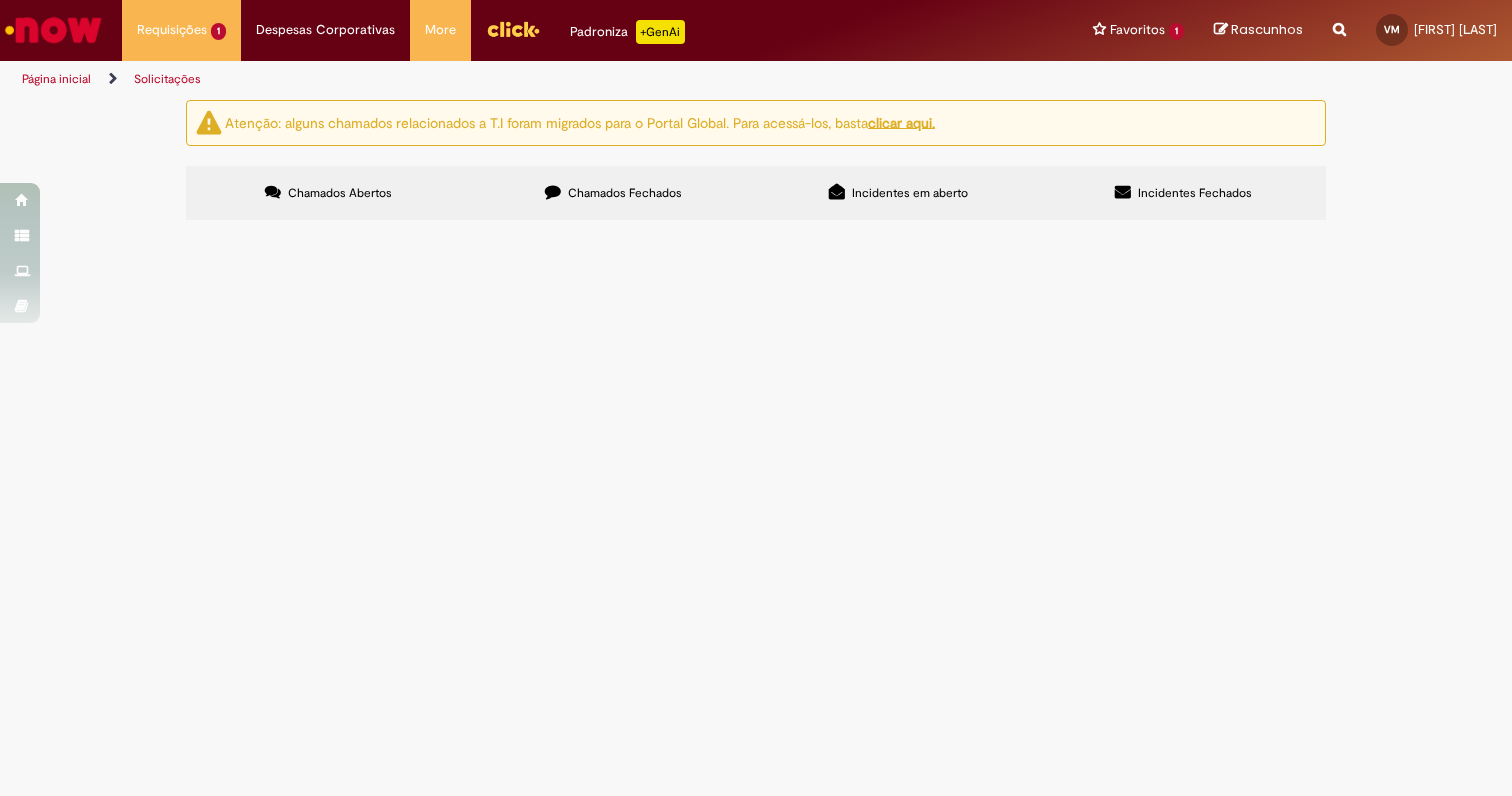 click at bounding box center (53, 30) 